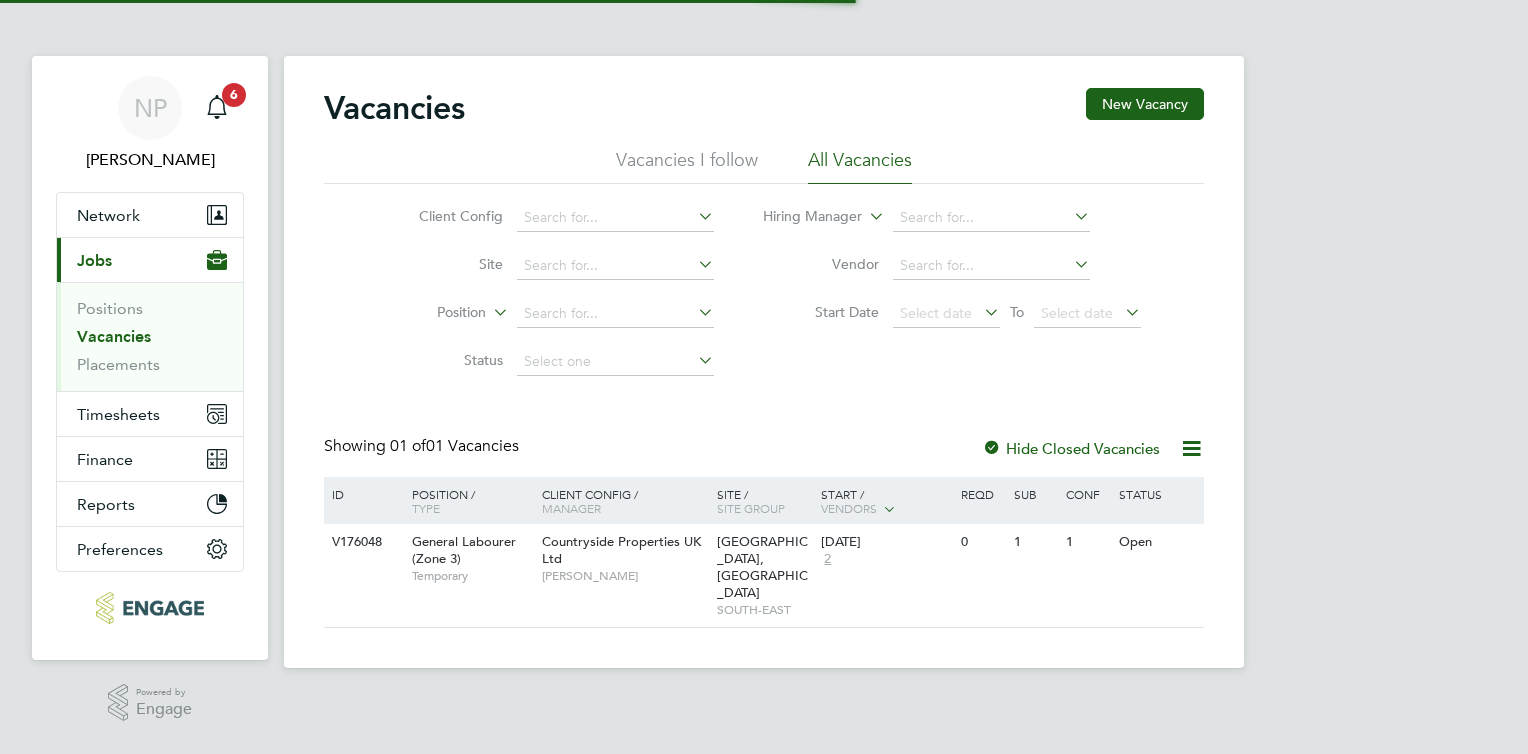 scroll, scrollTop: 0, scrollLeft: 0, axis: both 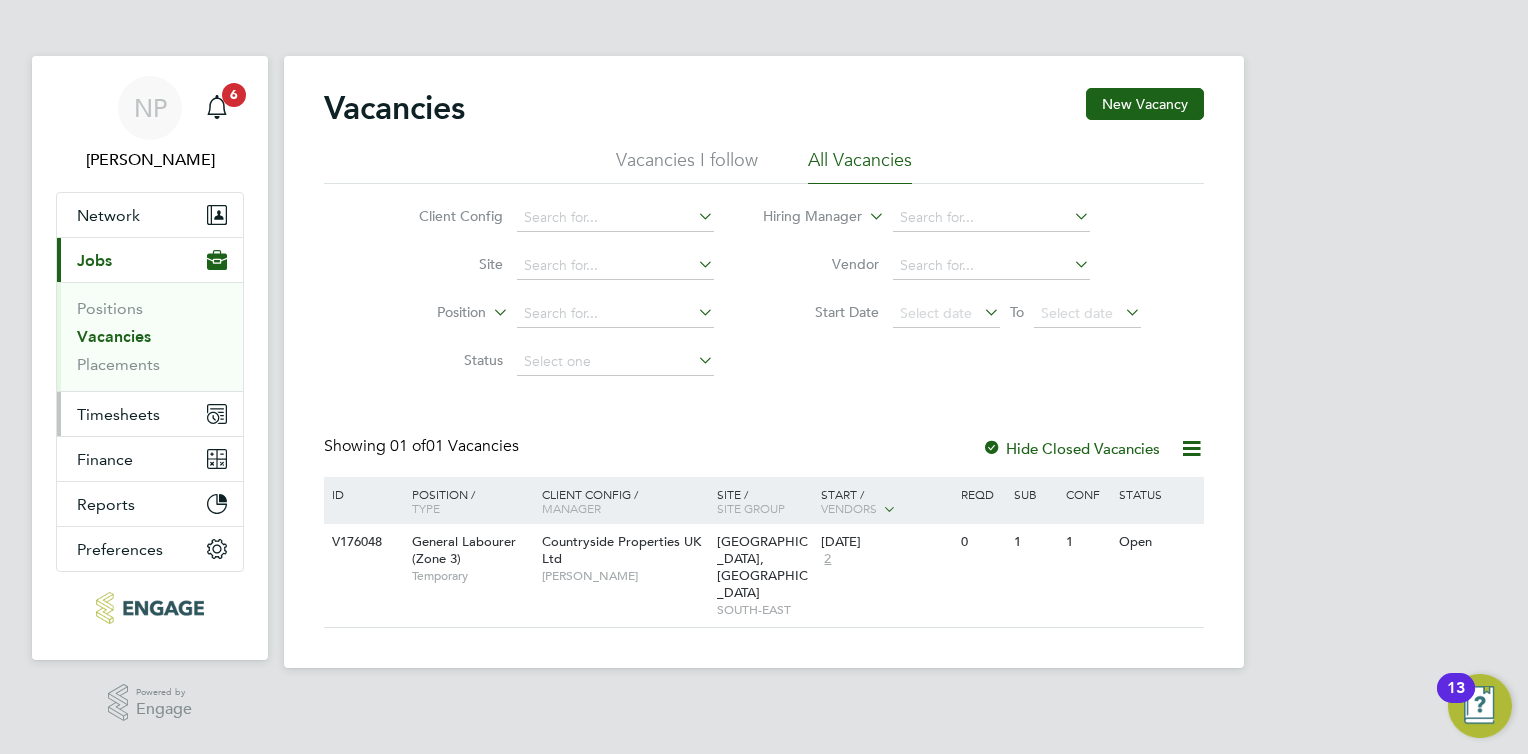 click on "Timesheets" at bounding box center [118, 414] 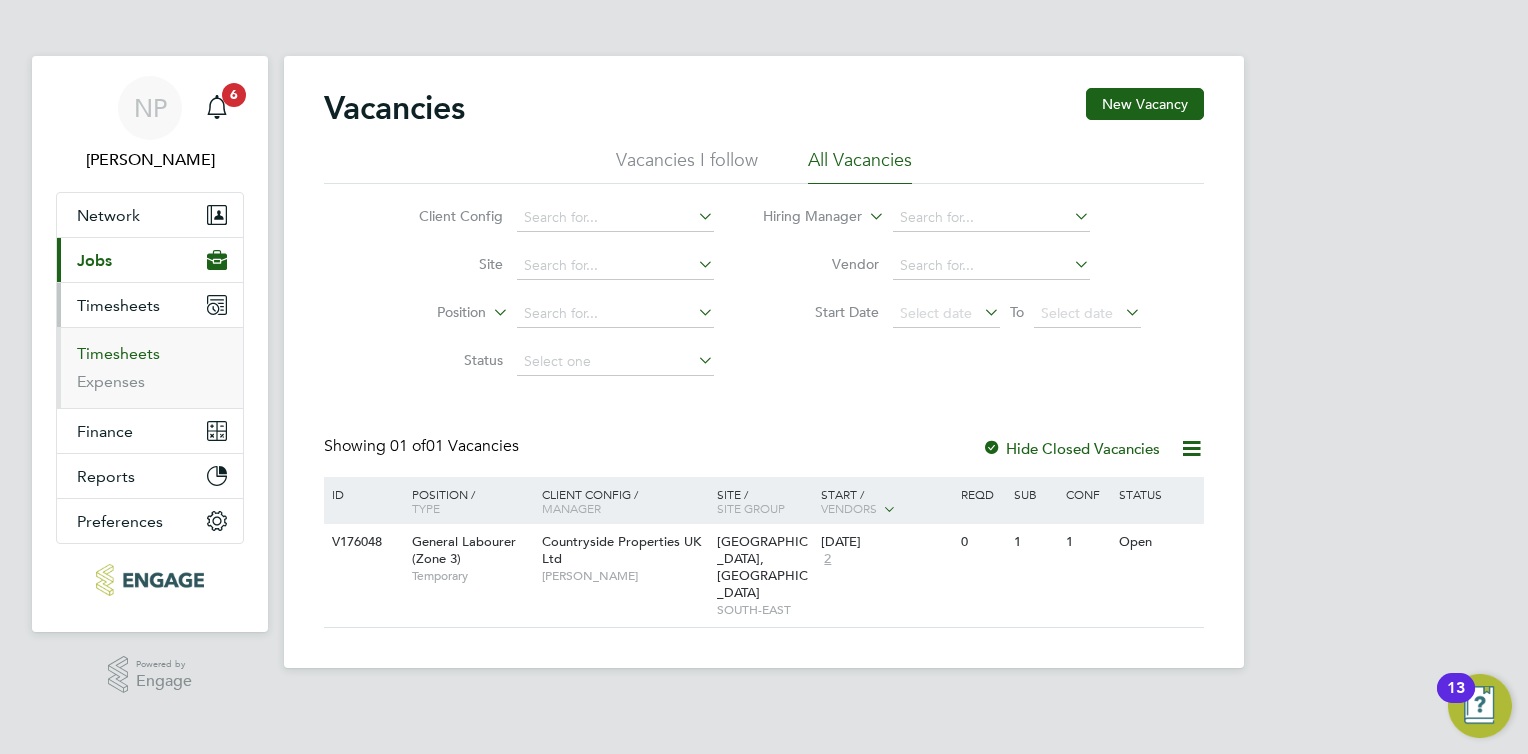 click on "Timesheets" at bounding box center [118, 353] 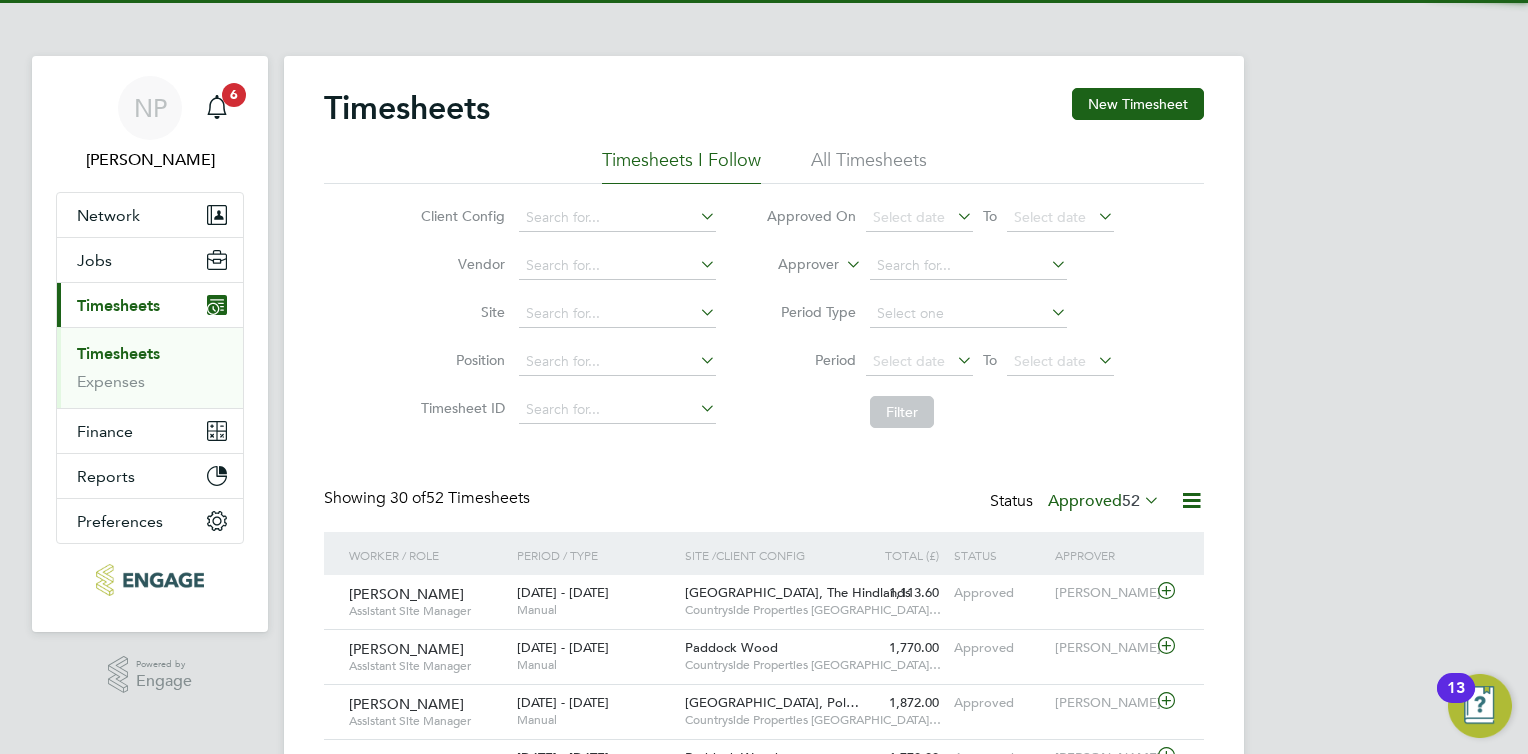 scroll, scrollTop: 9, scrollLeft: 10, axis: both 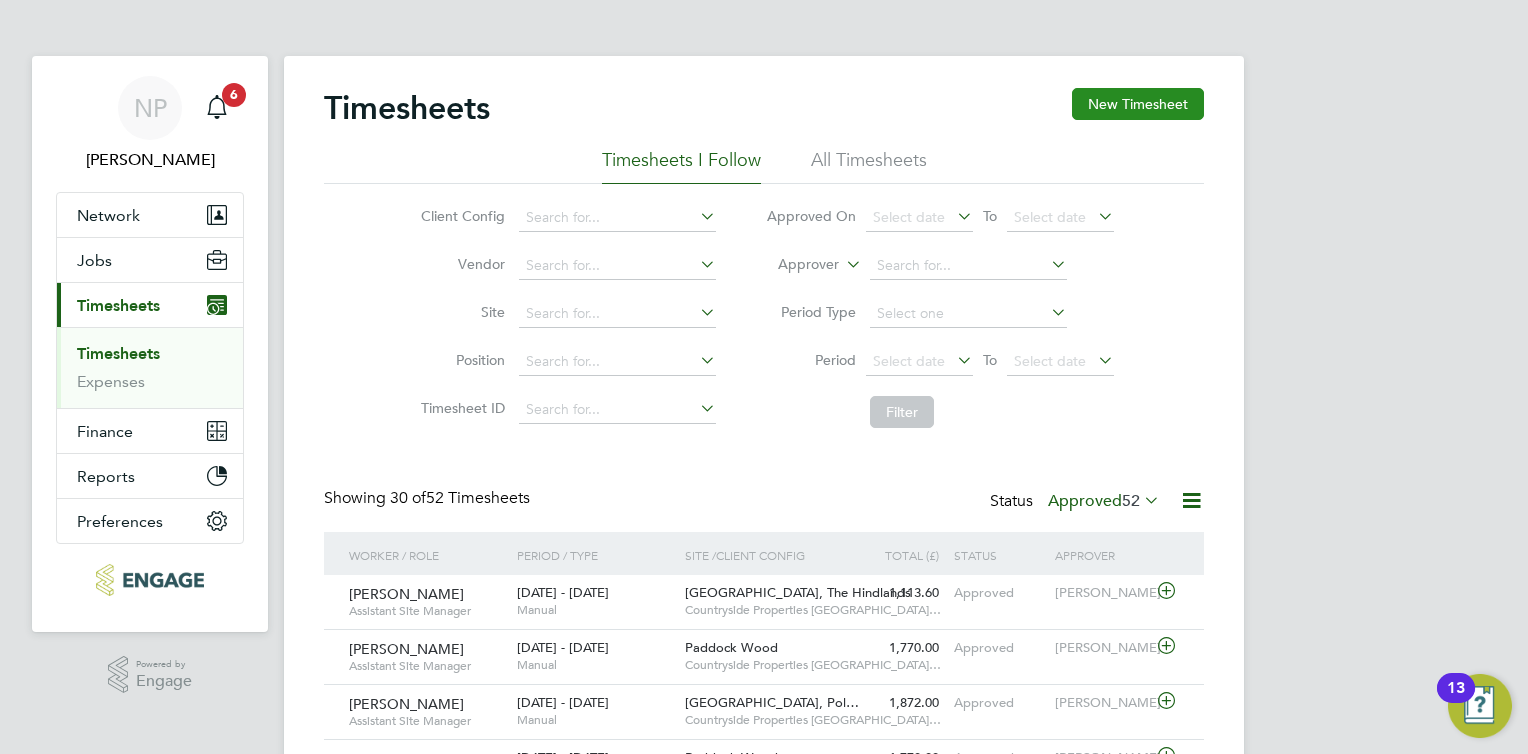 click on "New Timesheet" 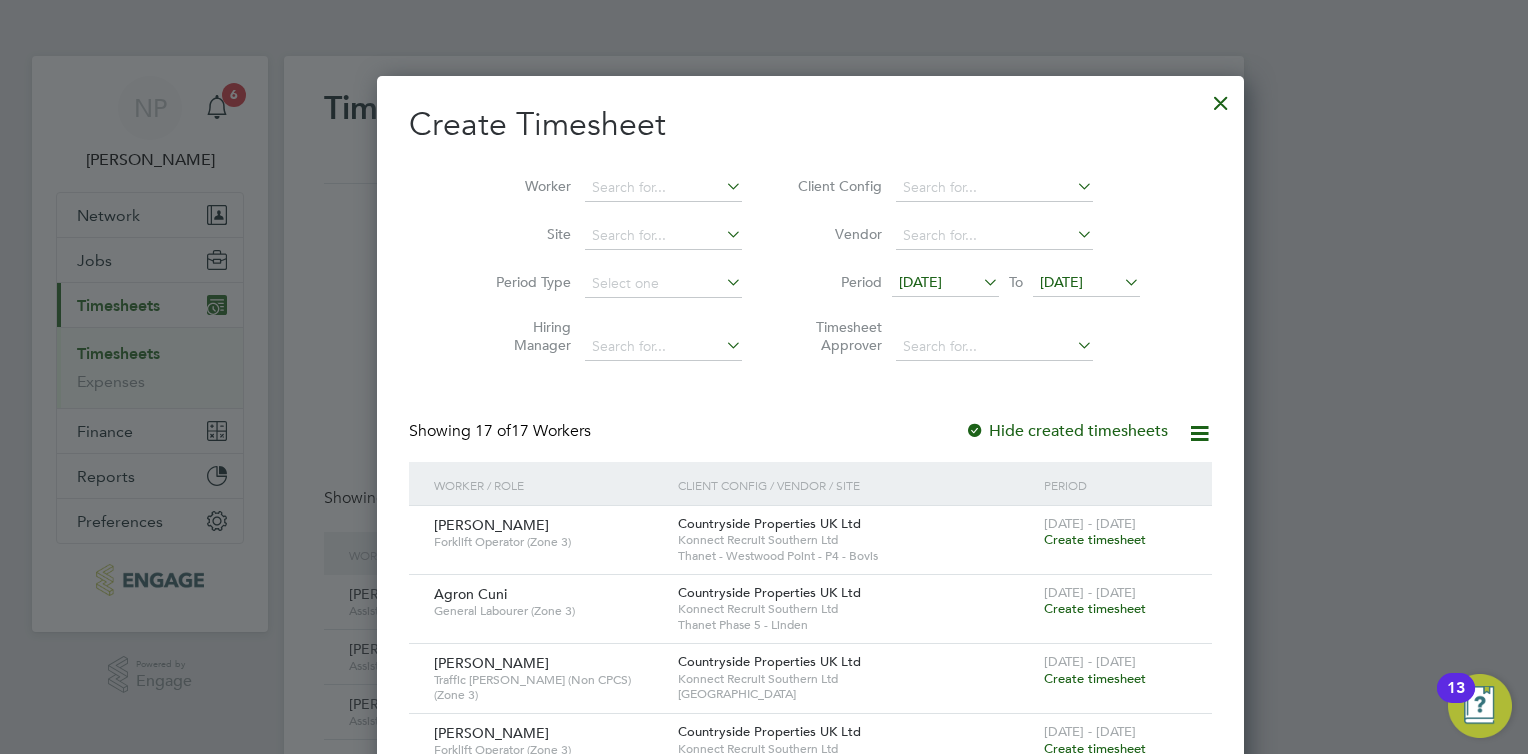 click on "[DATE]" at bounding box center [920, 282] 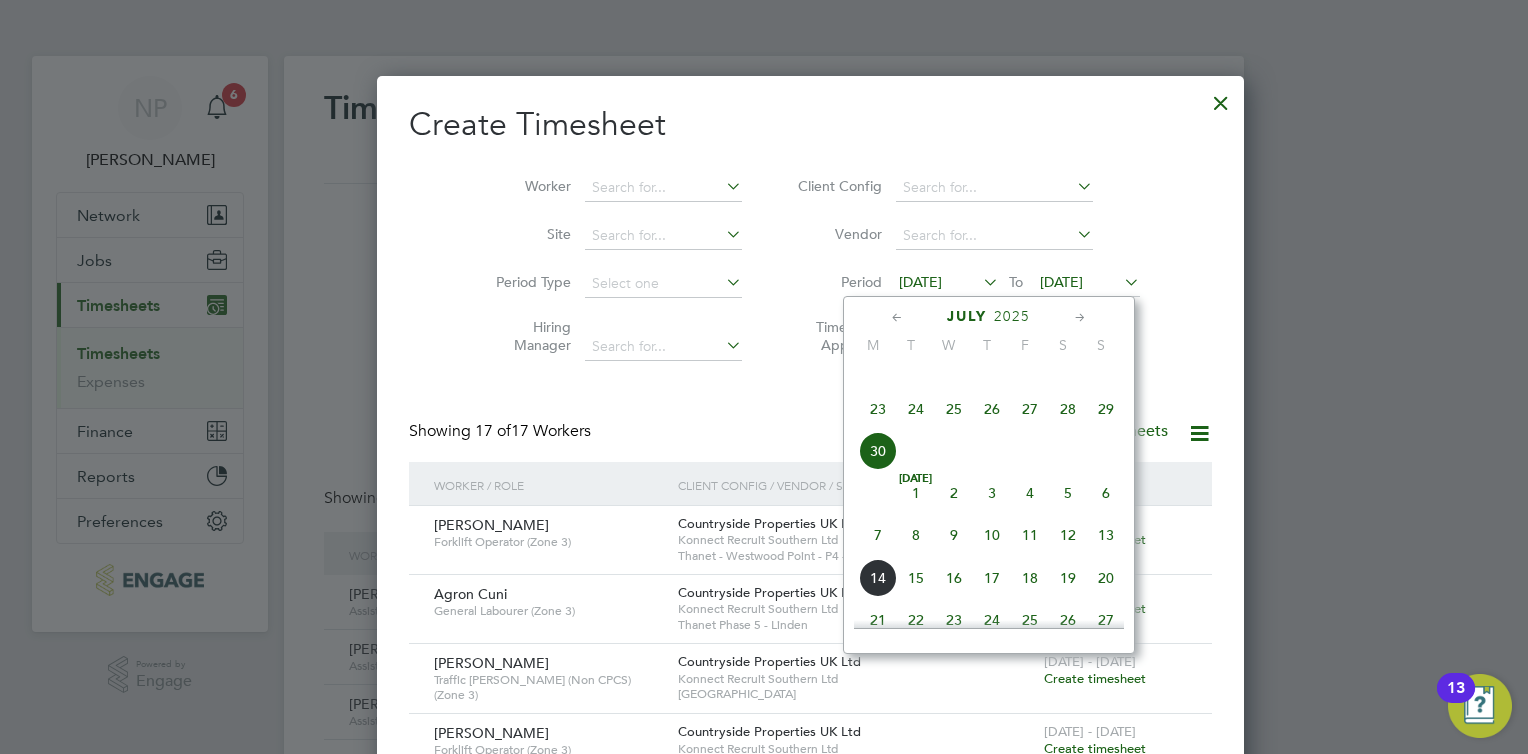 click on "30" 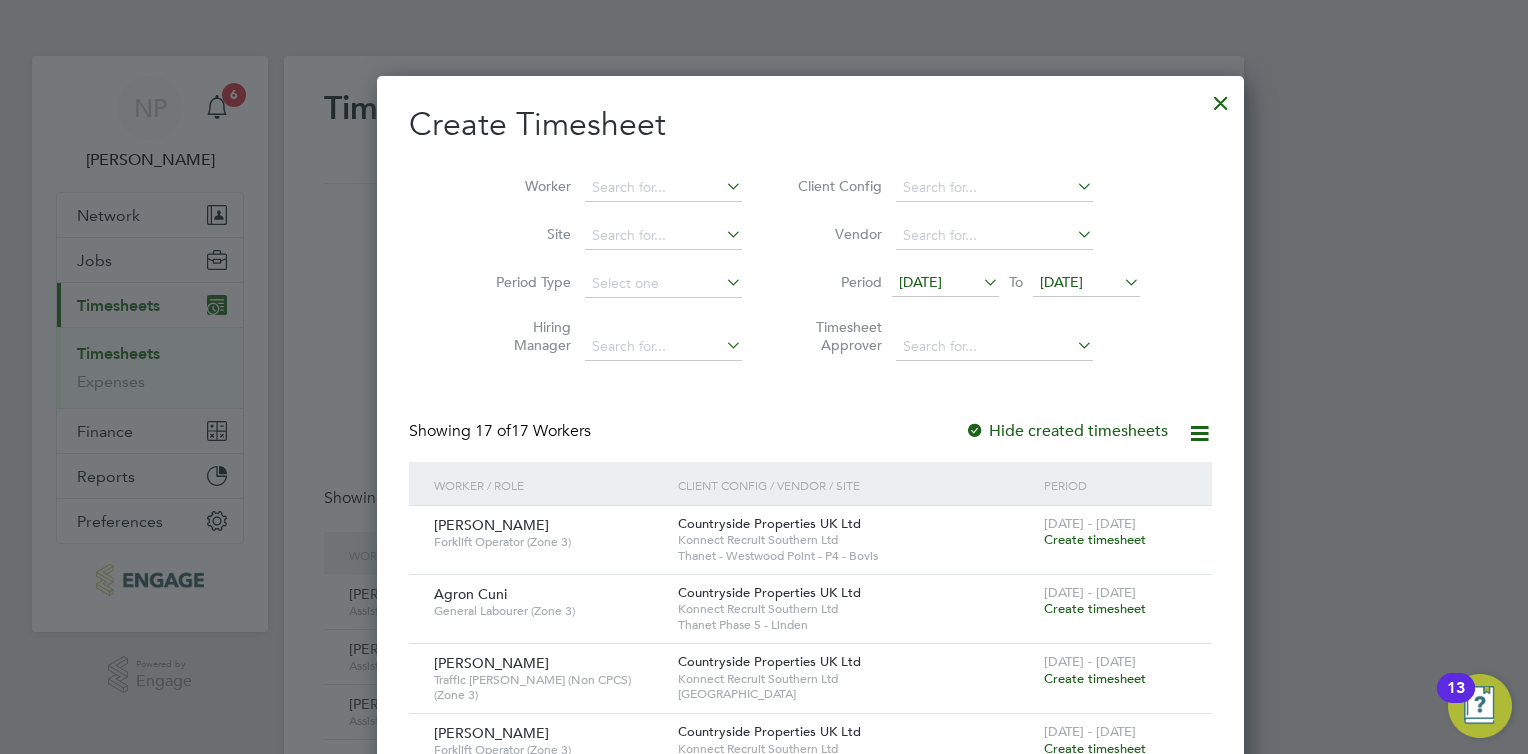 click on "[DATE]" at bounding box center [945, 283] 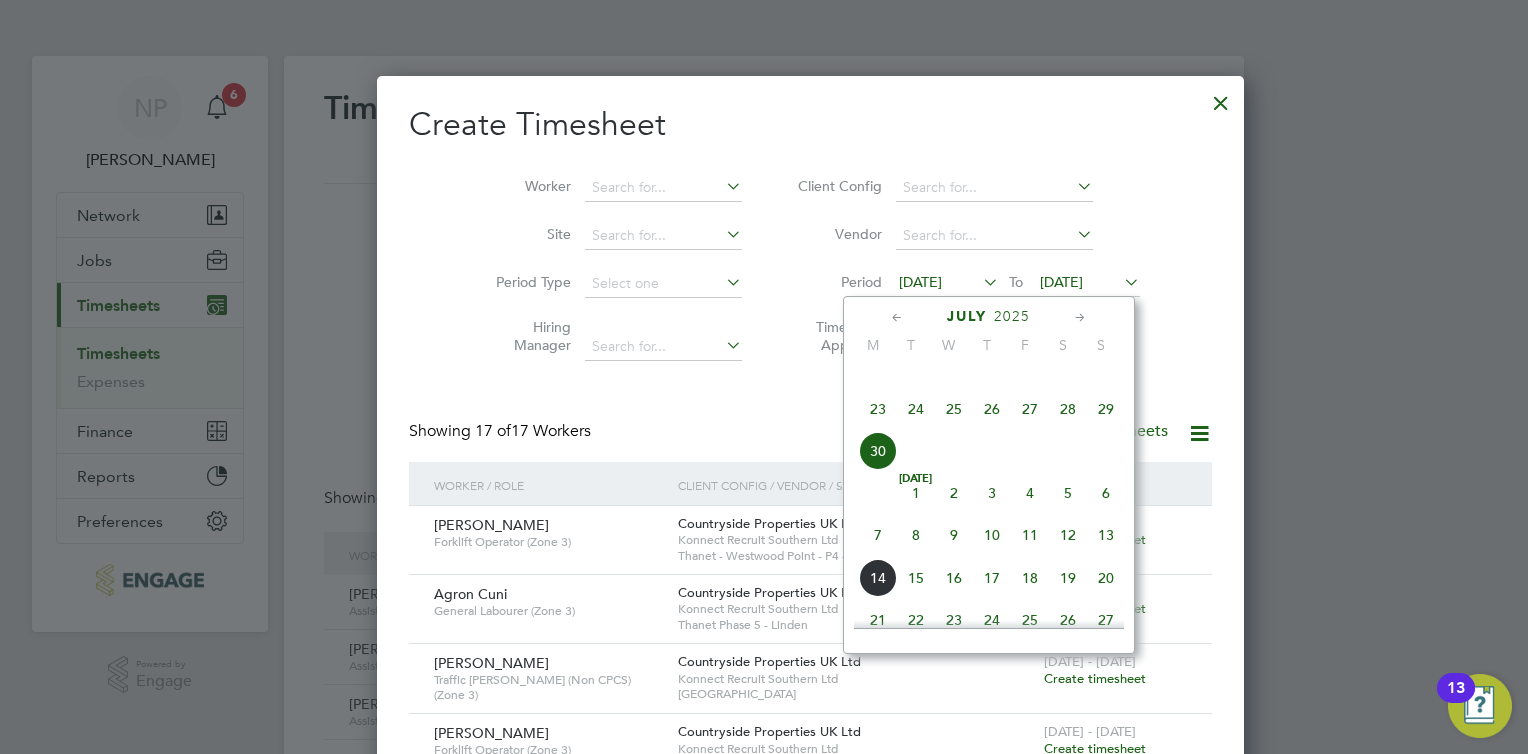 click on "7" 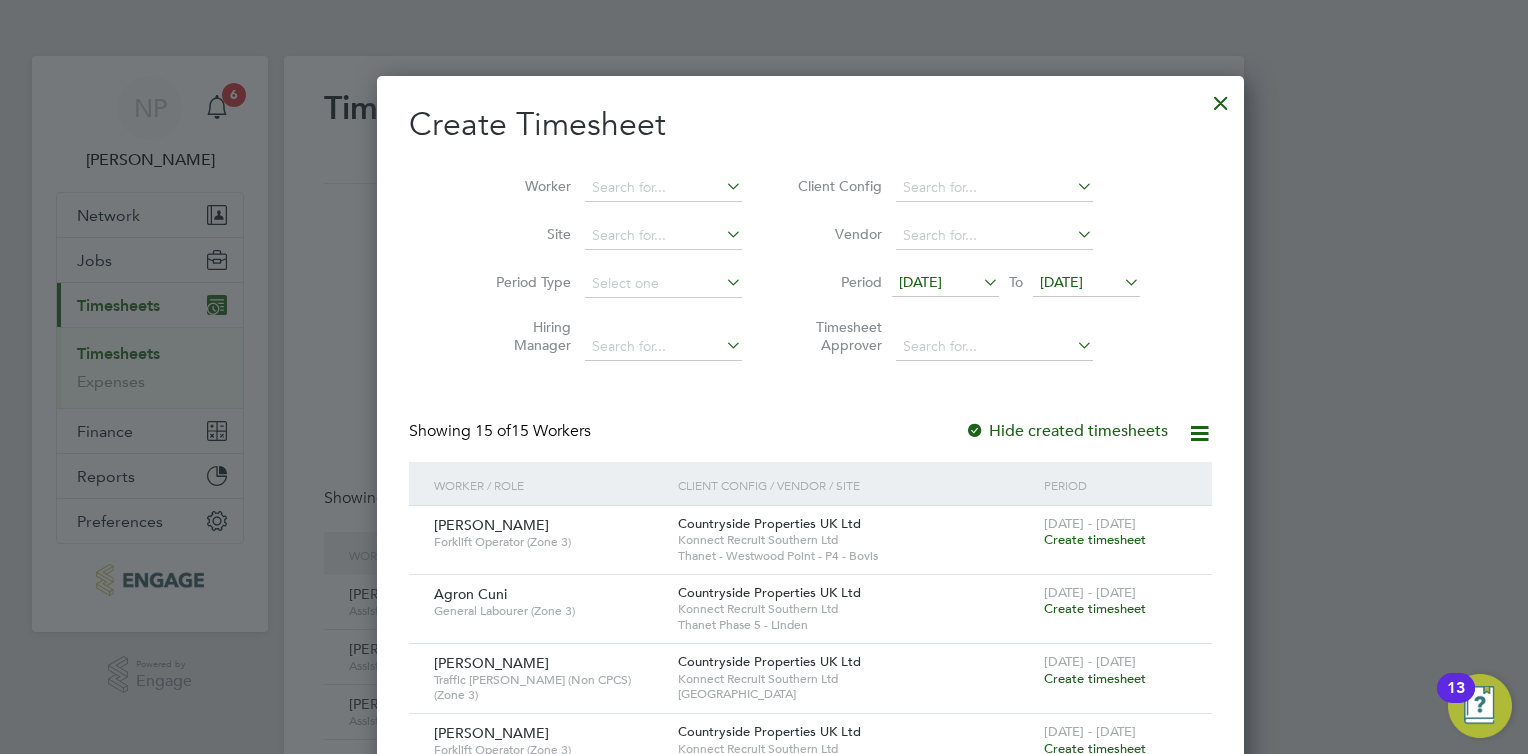 click on "[DATE]" at bounding box center (1086, 283) 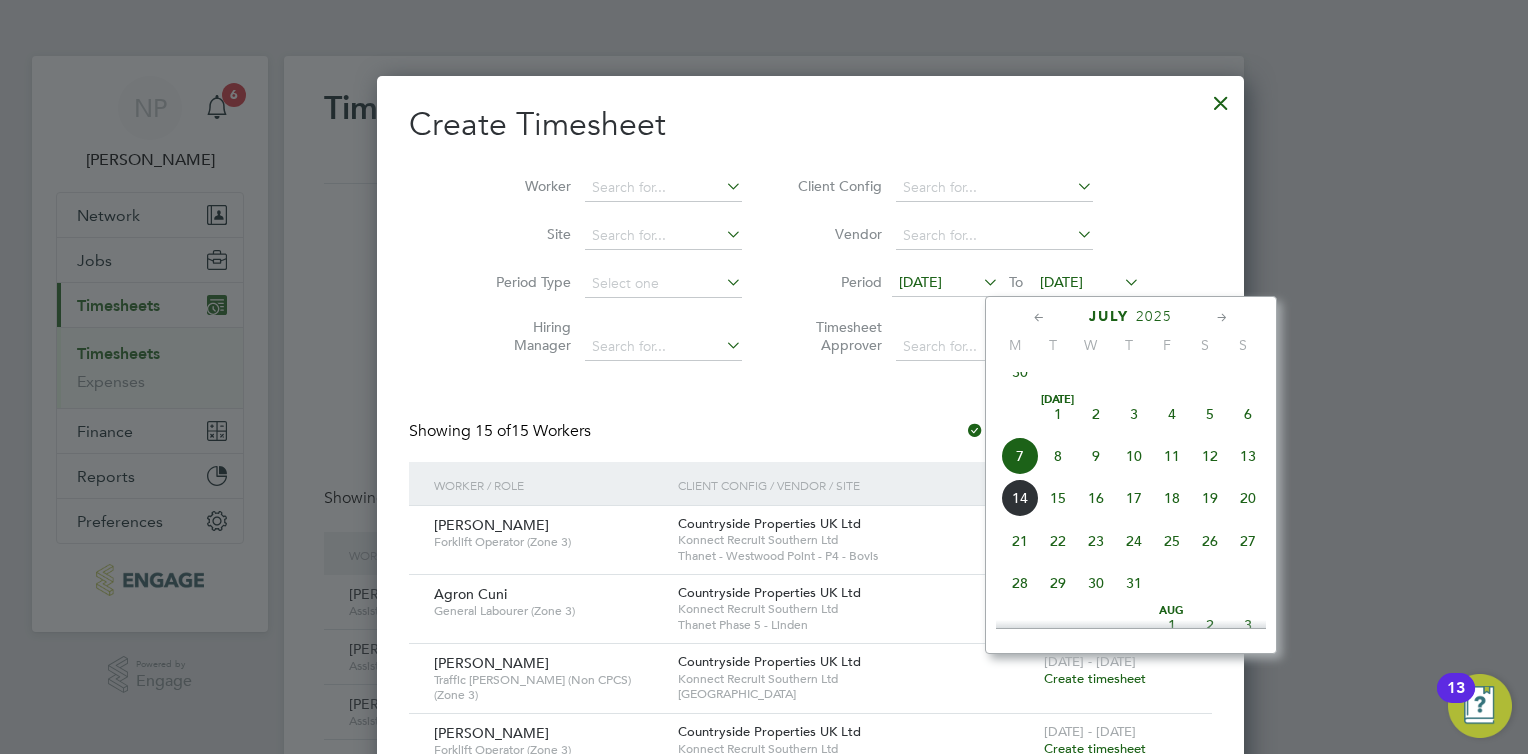 click on "12" 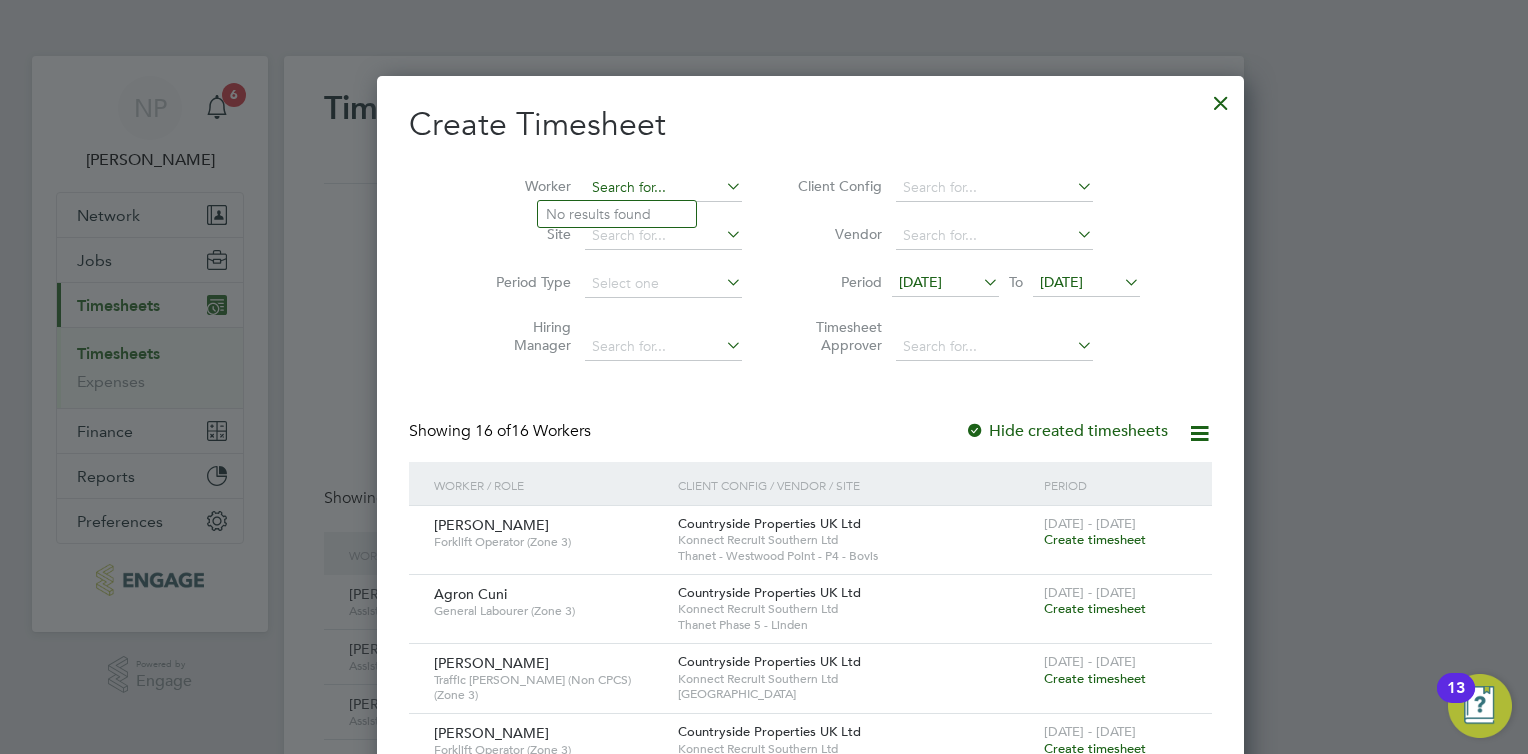click at bounding box center (663, 188) 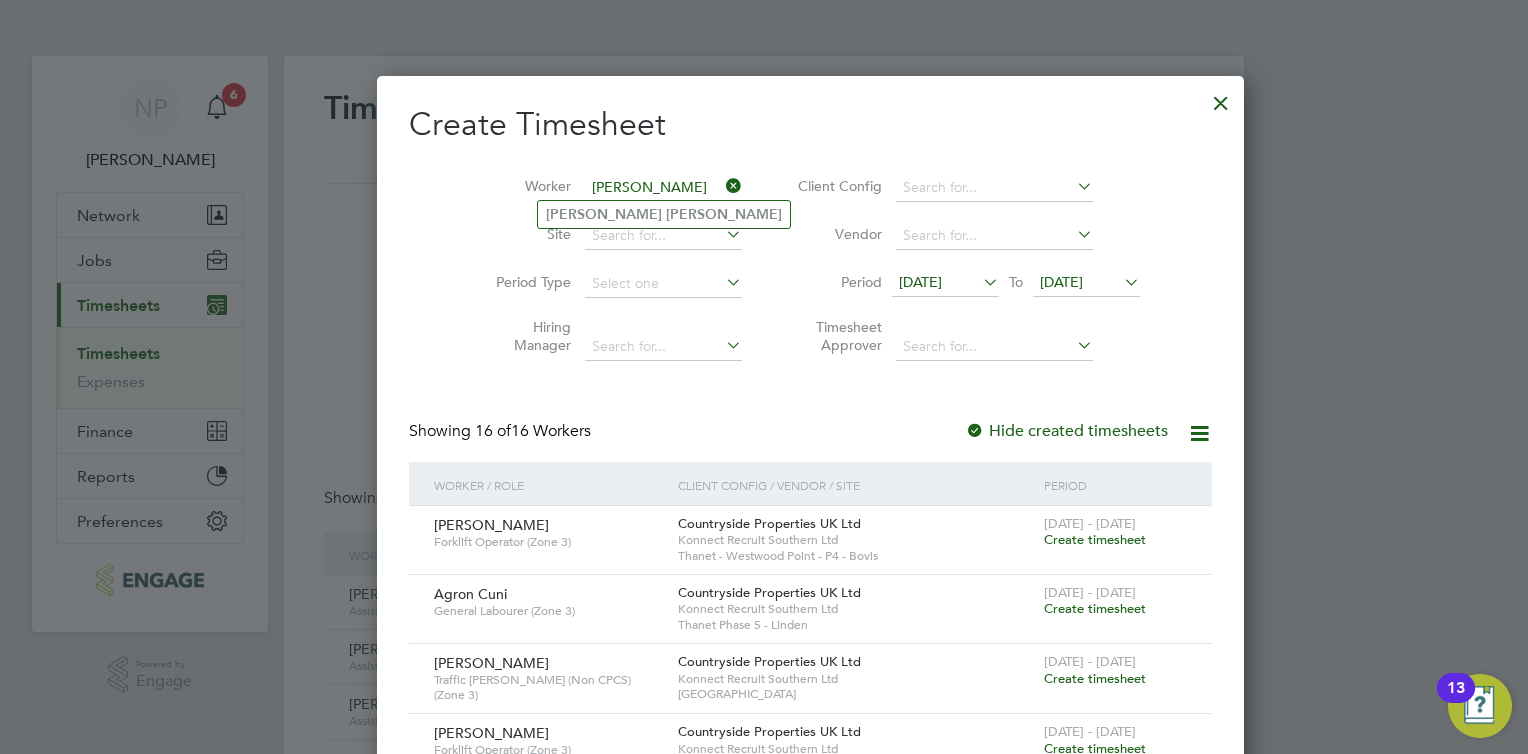 type on "[PERSON_NAME]" 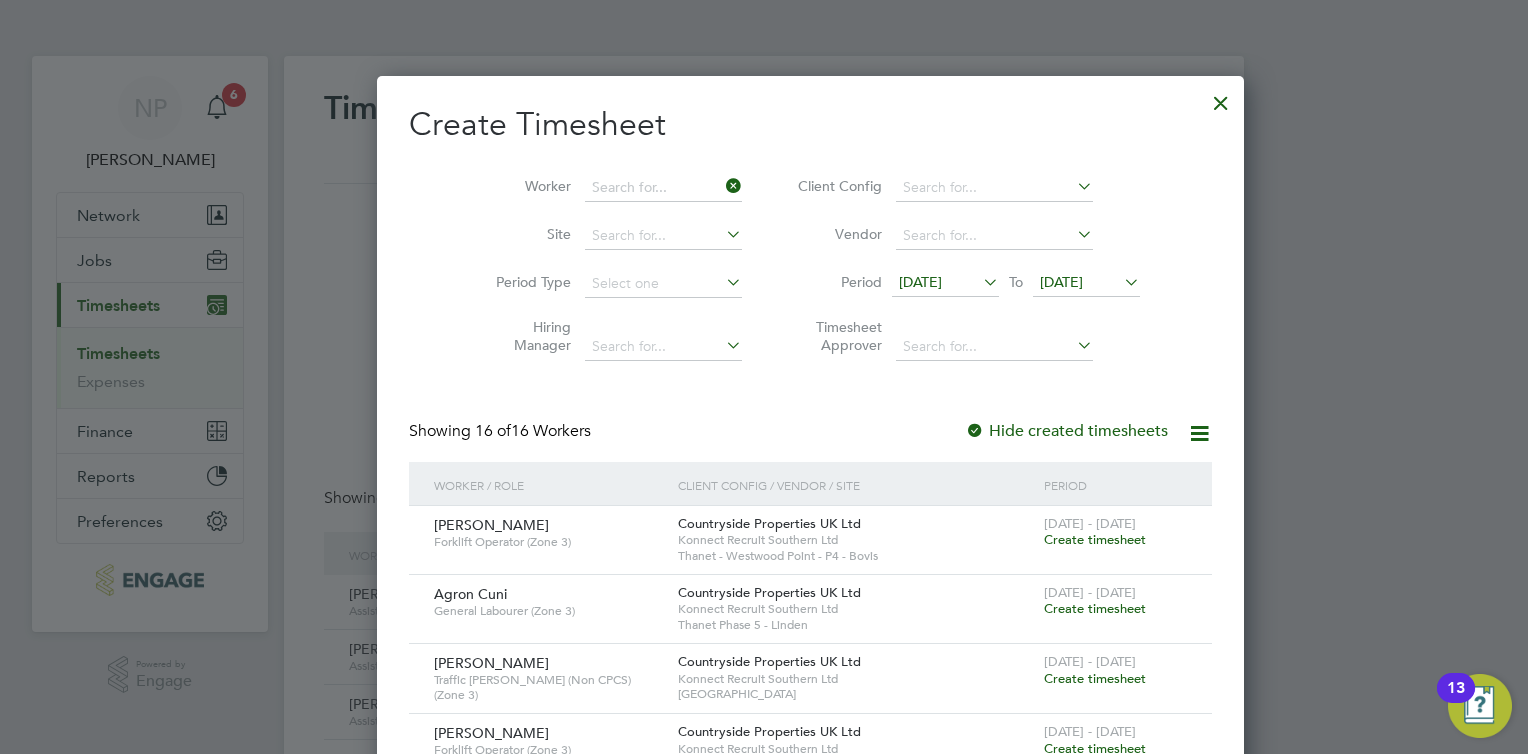 scroll, scrollTop: 10, scrollLeft: 10, axis: both 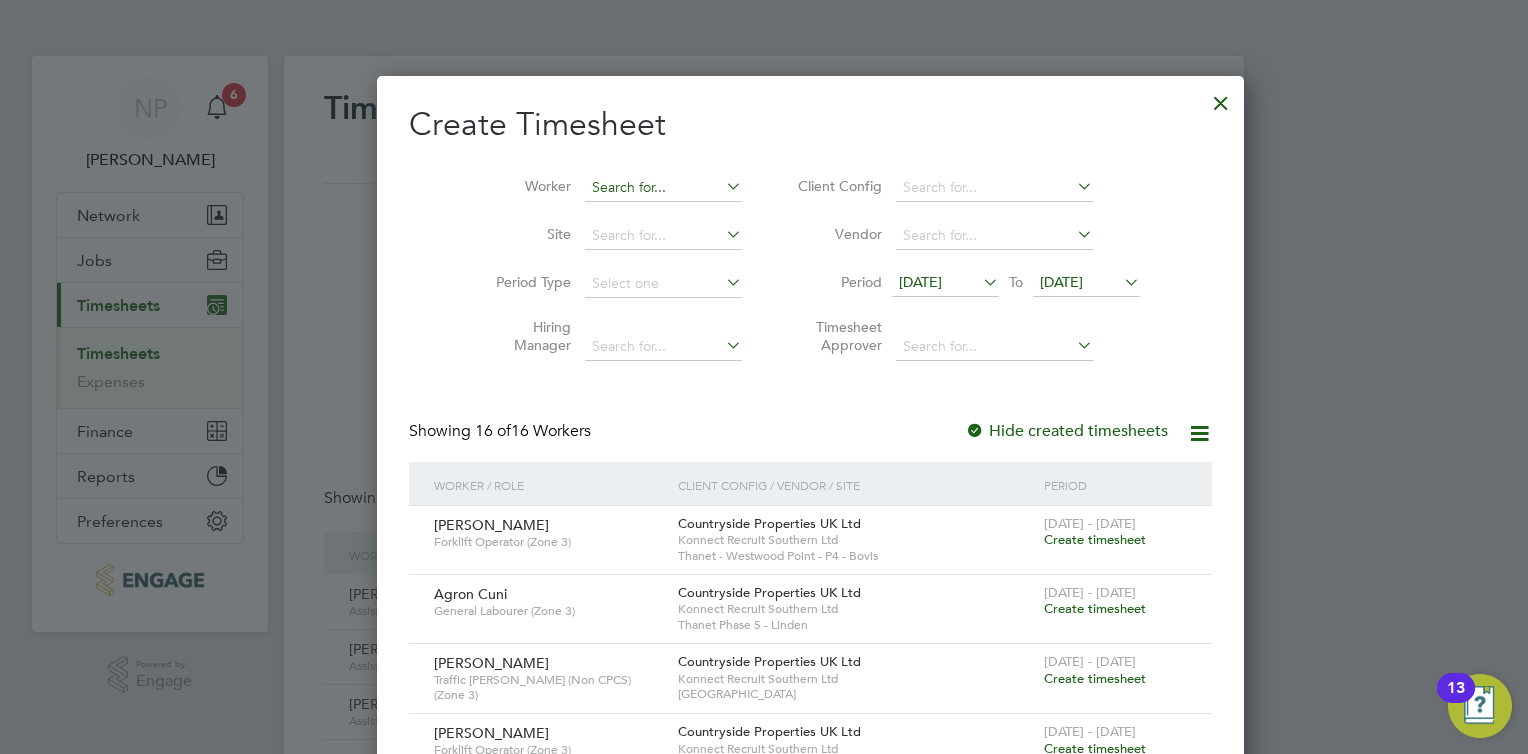 click at bounding box center (663, 188) 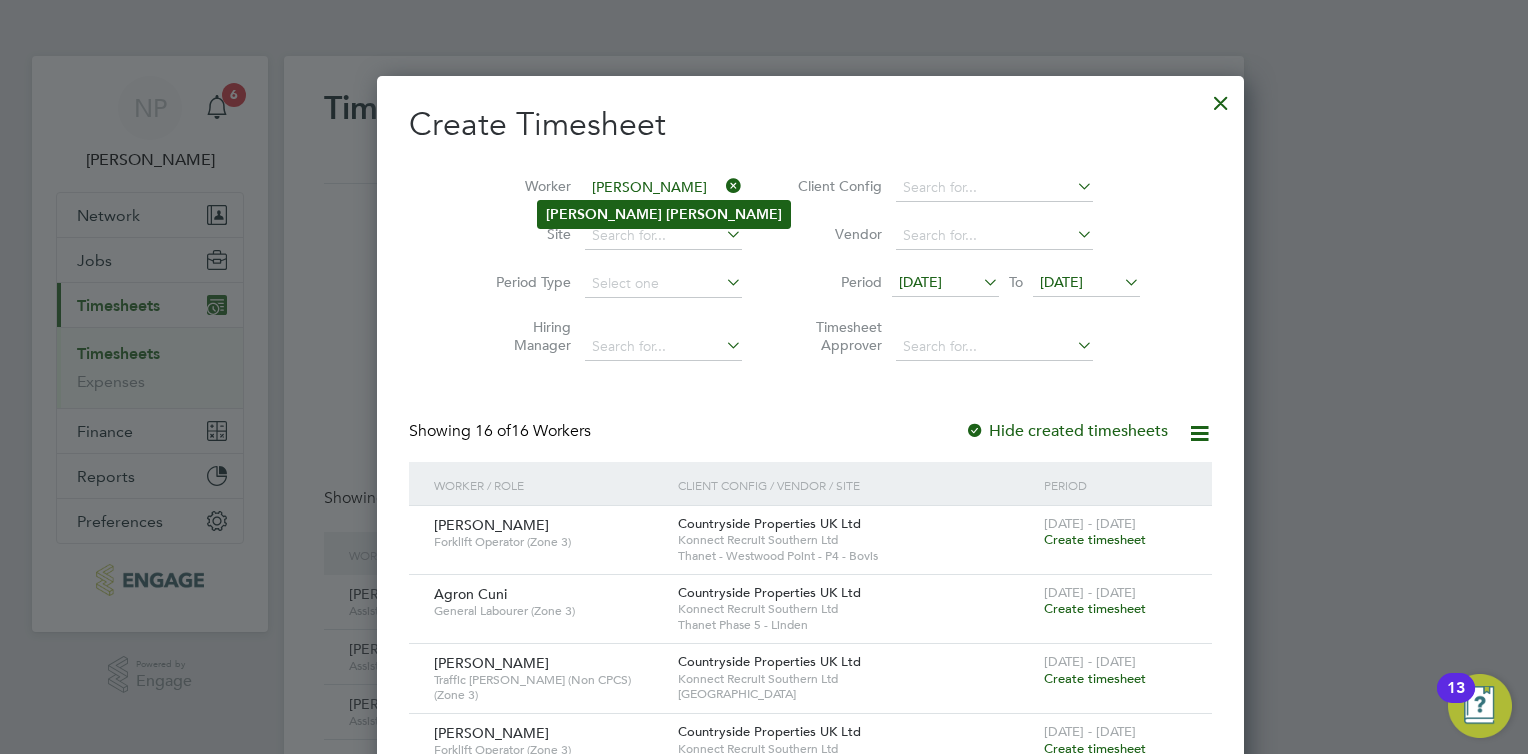 click on "[PERSON_NAME]" 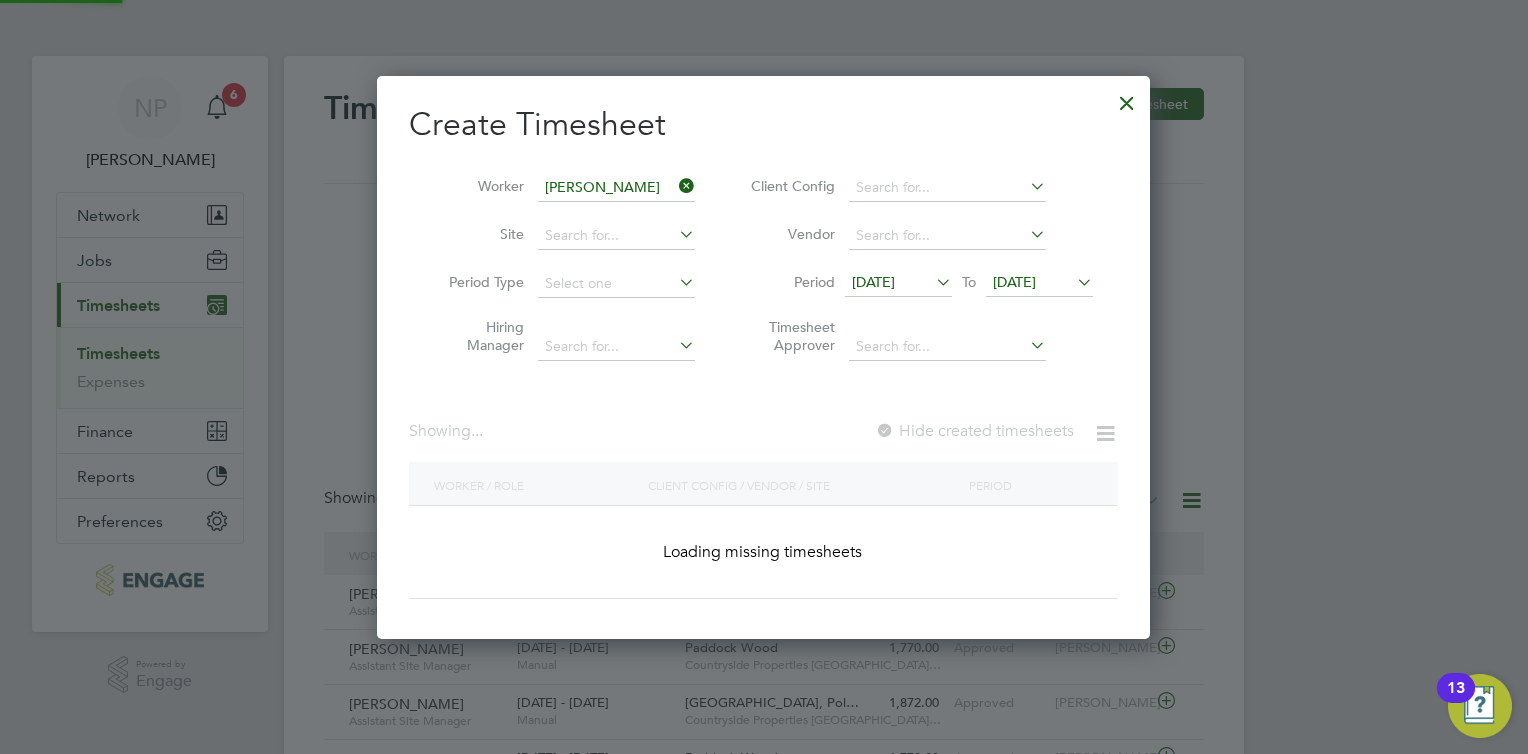 scroll, scrollTop: 10, scrollLeft: 10, axis: both 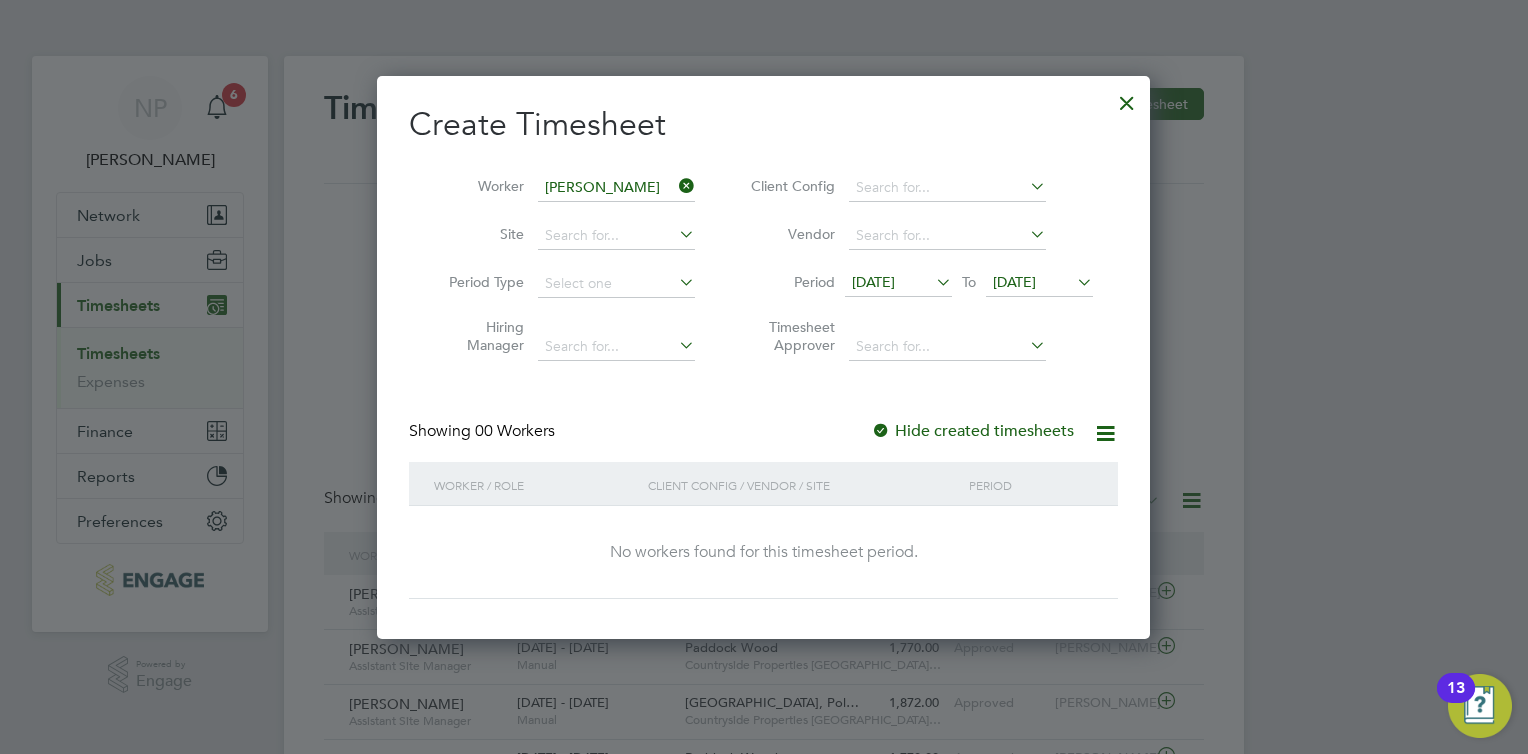 click on "12 Jul 2025" at bounding box center (1014, 282) 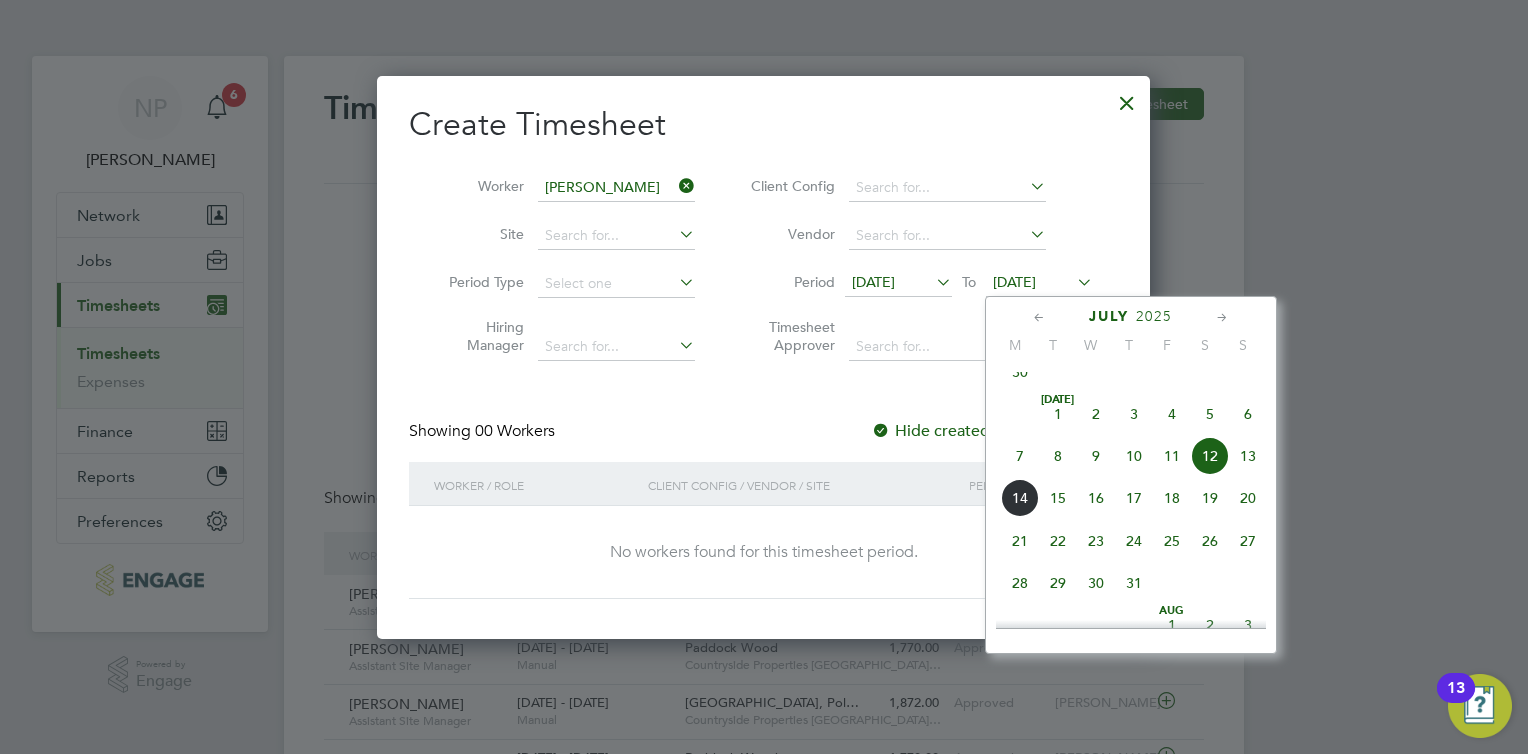 click on "11" 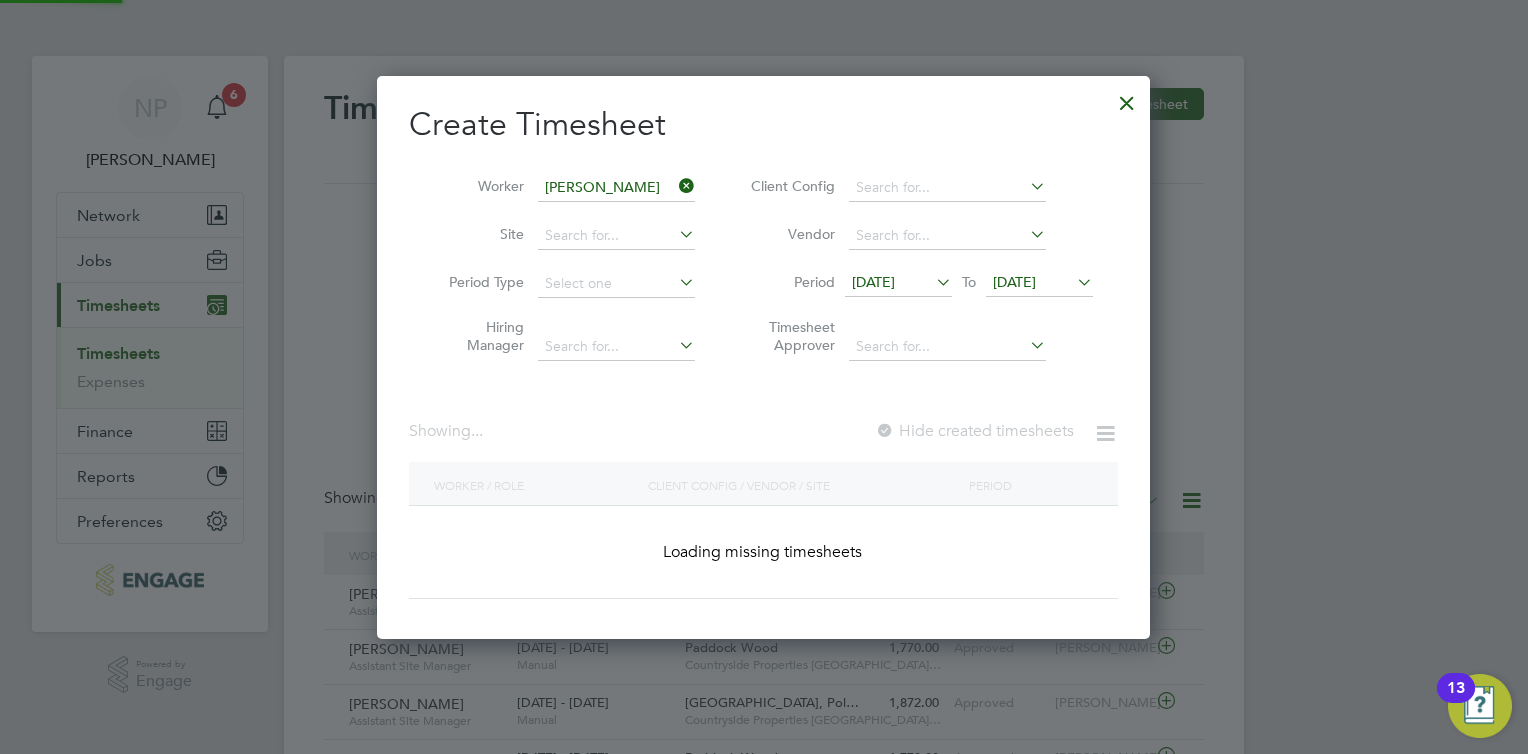 scroll, scrollTop: 11, scrollLeft: 10, axis: both 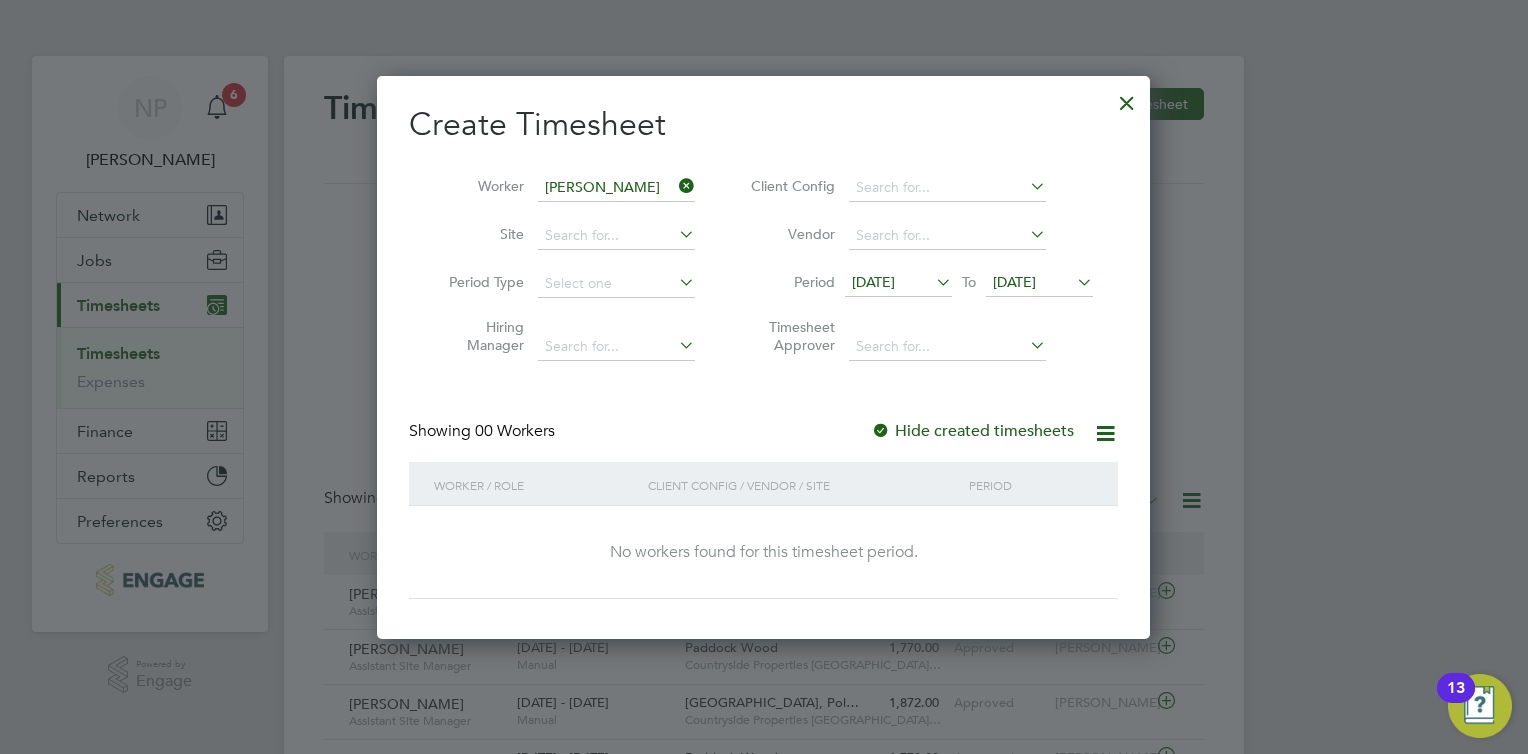 click at bounding box center [1127, 98] 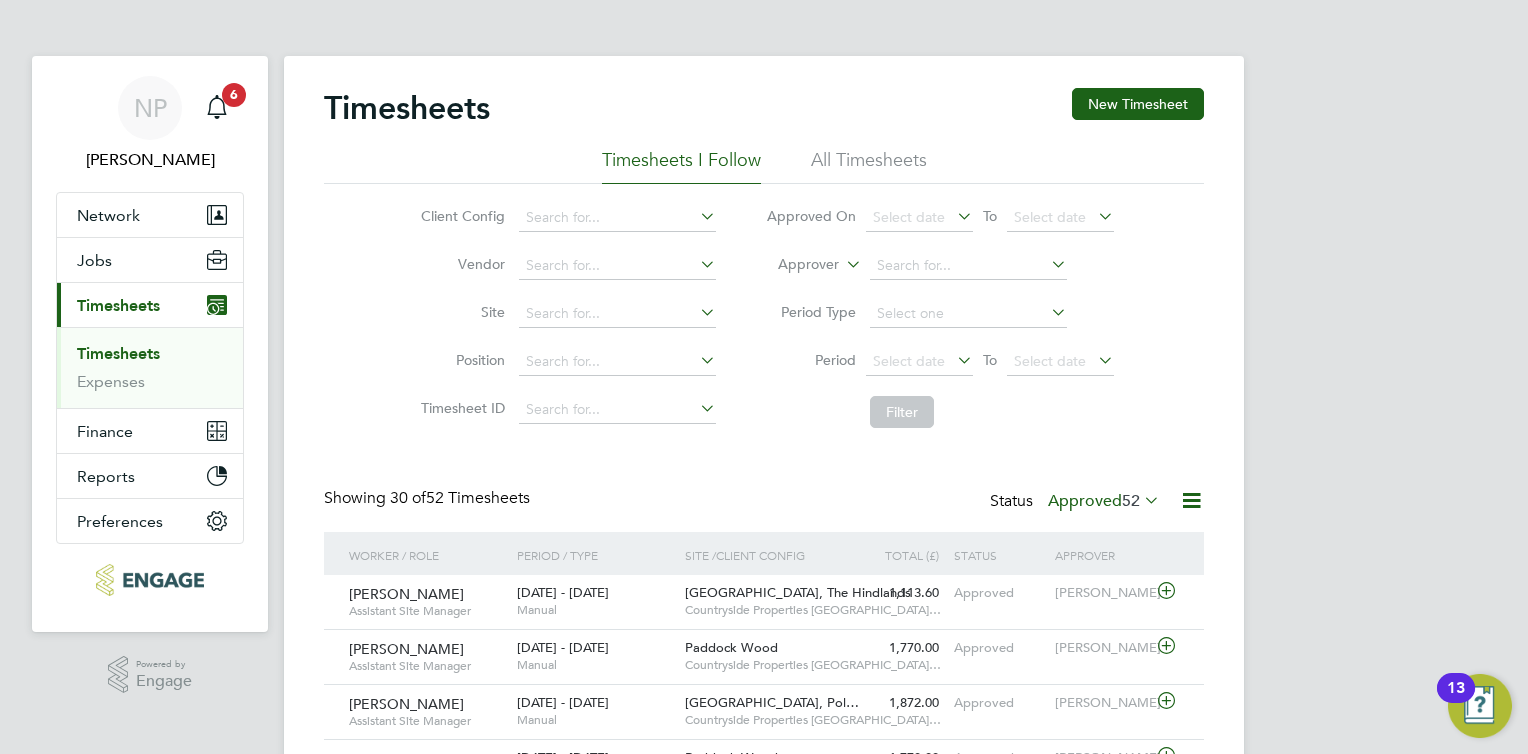click on "Timesheets New Timesheet Timesheets I Follow All Timesheets Client Config   Vendor   Site   Position   Timesheet ID   Approved On
Select date
To
Select date
Approver     Period Type   Period
Select date
To
Select date
Filter Showing   30 of  52 Timesheets Status  Approved  52  Worker / Role Worker / Period Period / Type Site /  Client Config Total (£)   Total / Status Status Approver [PERSON_NAME]   Assistant Site Manager   [DATE] - [DATE] [DATE] - [DATE]   Manual [GEOGRAPHIC_DATA], [GEOGRAPHIC_DATA] Hindlands     Countryside Properties [GEOGRAPHIC_DATA]… 1,113.60 Approved Approved [PERSON_NAME] [PERSON_NAME]   Assistant Site Manager   [DATE] - [DATE] [DATE] - [DATE]   Manual Paddock Wood     Countryside Properties [GEOGRAPHIC_DATA]… 1,770.00 Approved Approved [PERSON_NAME] [PERSON_NAME]   Assistant Site Manager   [DATE] - [DATE] [DATE] - [DATE]   Manual [GEOGRAPHIC_DATA], Pol…     Countryside Properties [GEOGRAPHIC_DATA]… 1,872.00 Approved Approved [PERSON_NAME] [PERSON_NAME]   Assistant Site Manager     Manual" 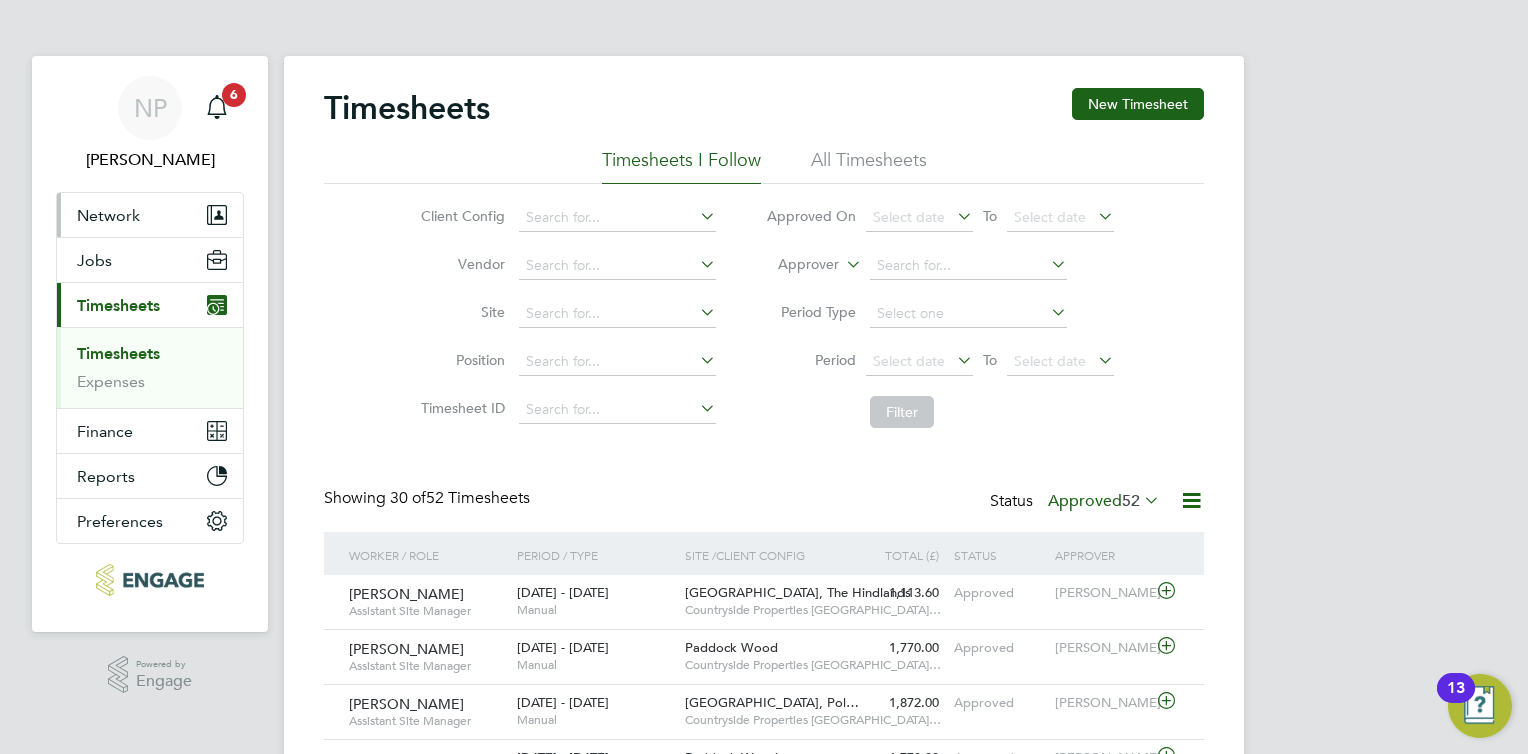 click on "Network" at bounding box center [108, 215] 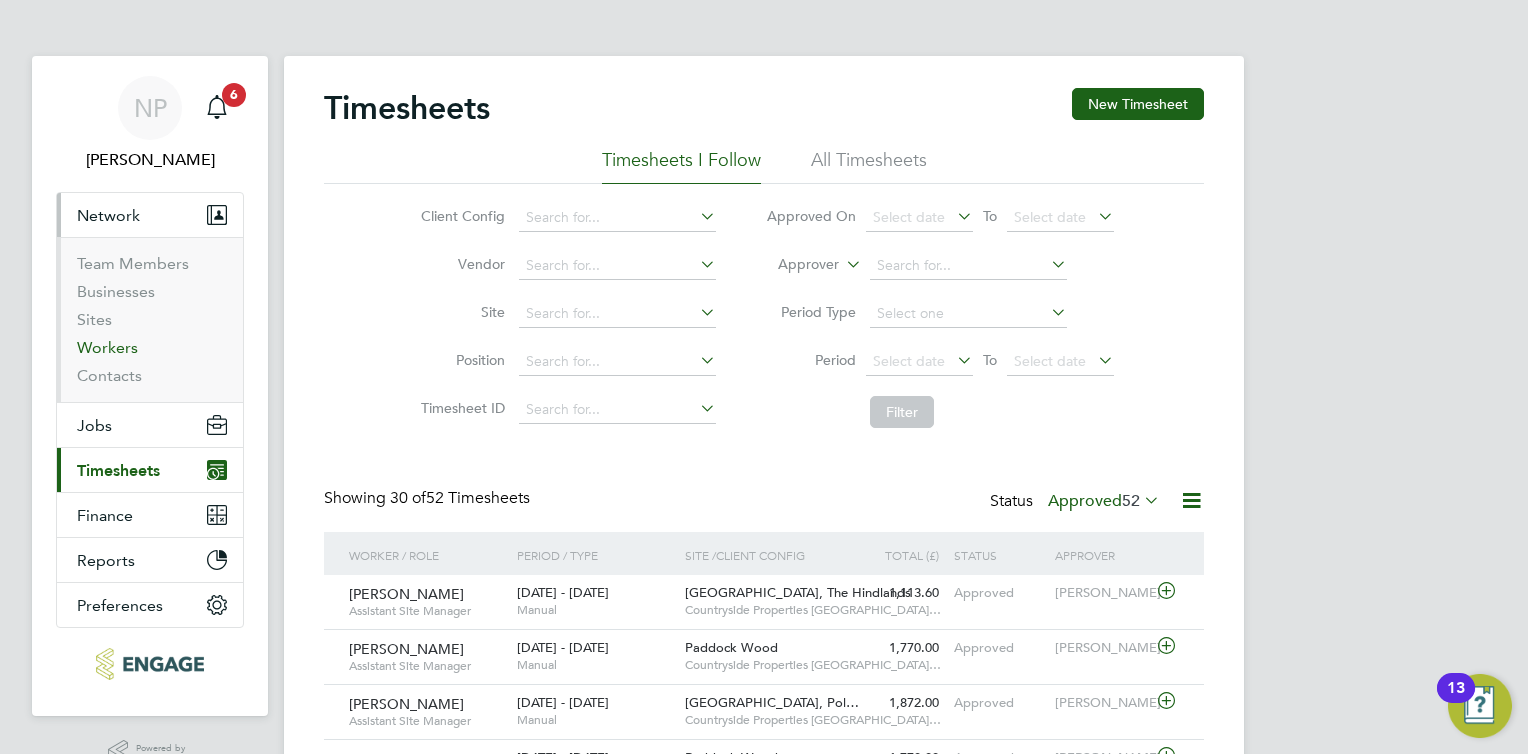 click on "Workers" at bounding box center [107, 347] 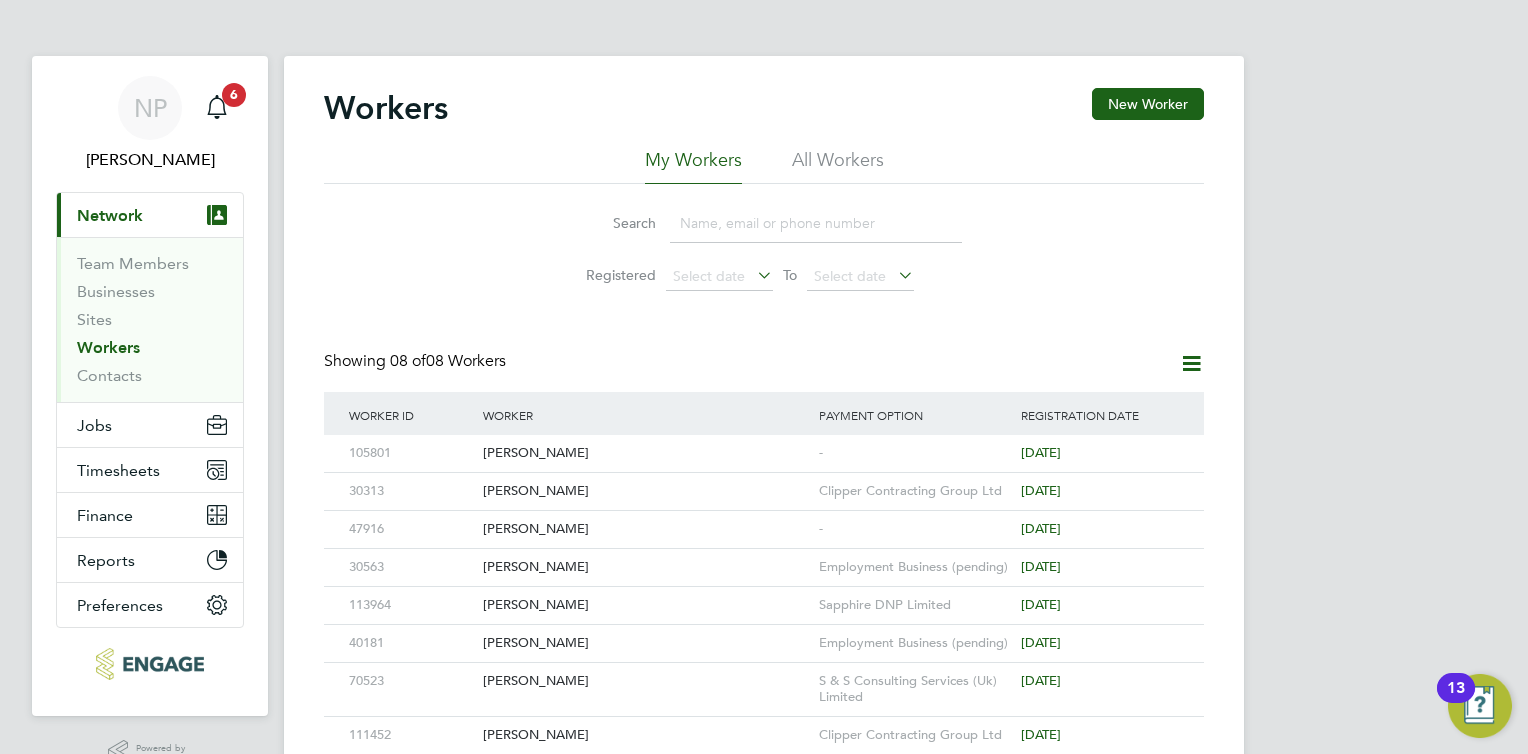 click 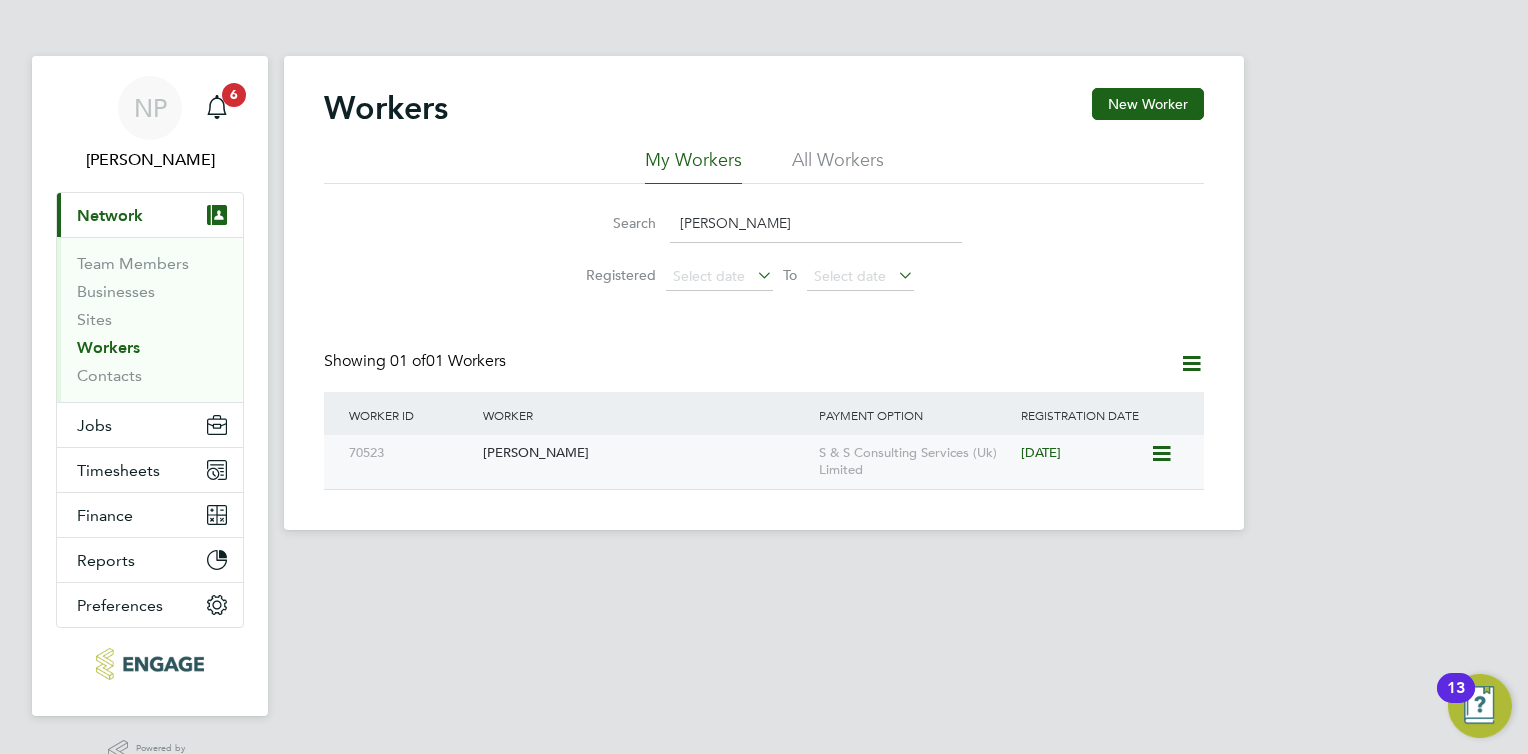 type on "[PERSON_NAME]" 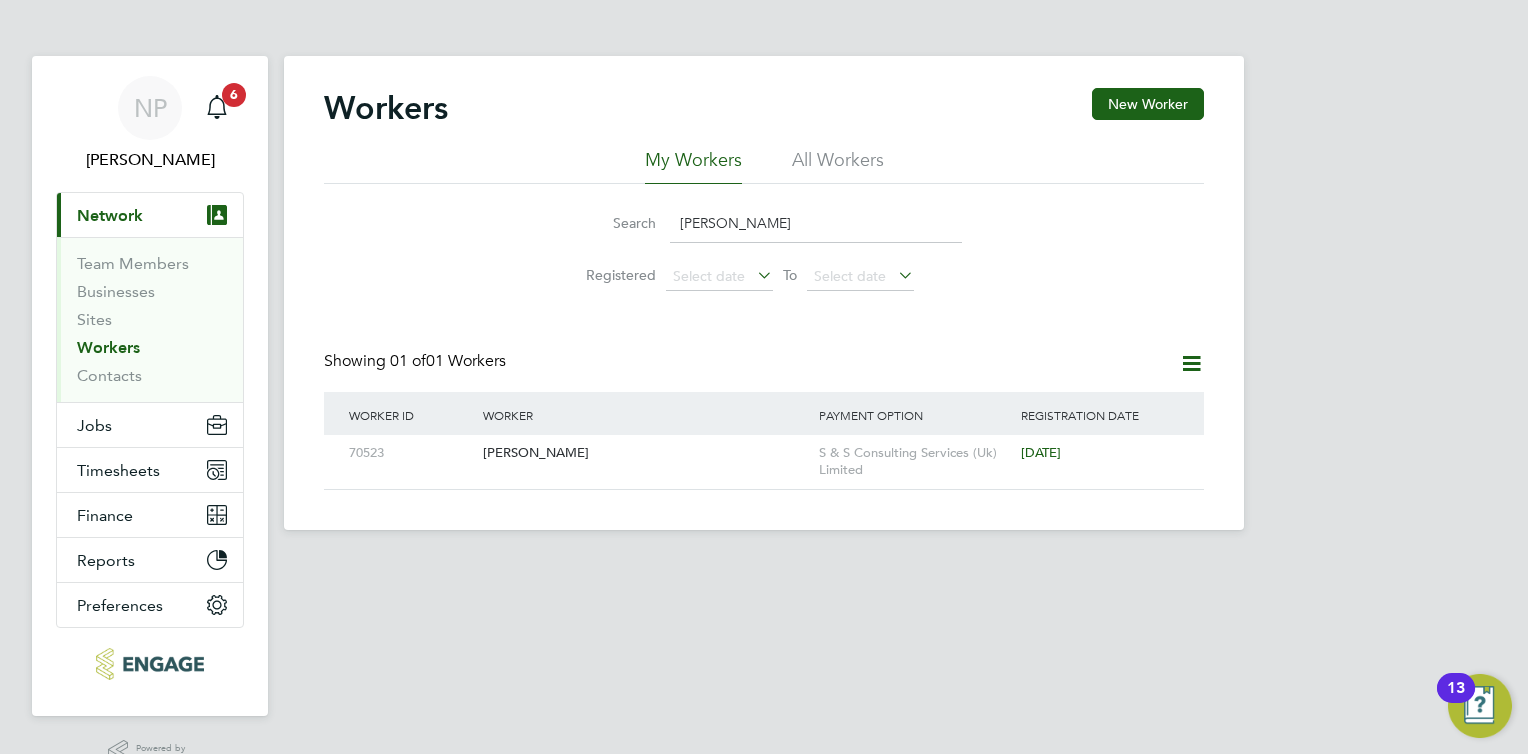 click on "NP   Nick Plumridge   Notifications
6   Applications:   Current page:   Network
Team Members   Businesses   Sites   Workers   Contacts   Jobs
Positions   Vacancies   Placements   Timesheets
Timesheets   Expenses   Finance
Invoices & Credit Notes   Statements   Payments   Reports
Margin Report   CIS Reports   Report Downloads   Preferences
My Business   Doc. Requirements   Notifications   VMS Configurations   Activity Logs
.st0{fill:#C0C1C2;}
Powered by Engage Workers New Worker My Workers All Workers Search   adam wright Registered
Select date
To
Select date
Showing   01 of  01 Workers   Worker ID Worker Payment Option Registration Date 70523 Adam Wright S & S Consulting Services (Uk) Limited Show    M" at bounding box center [764, 356] 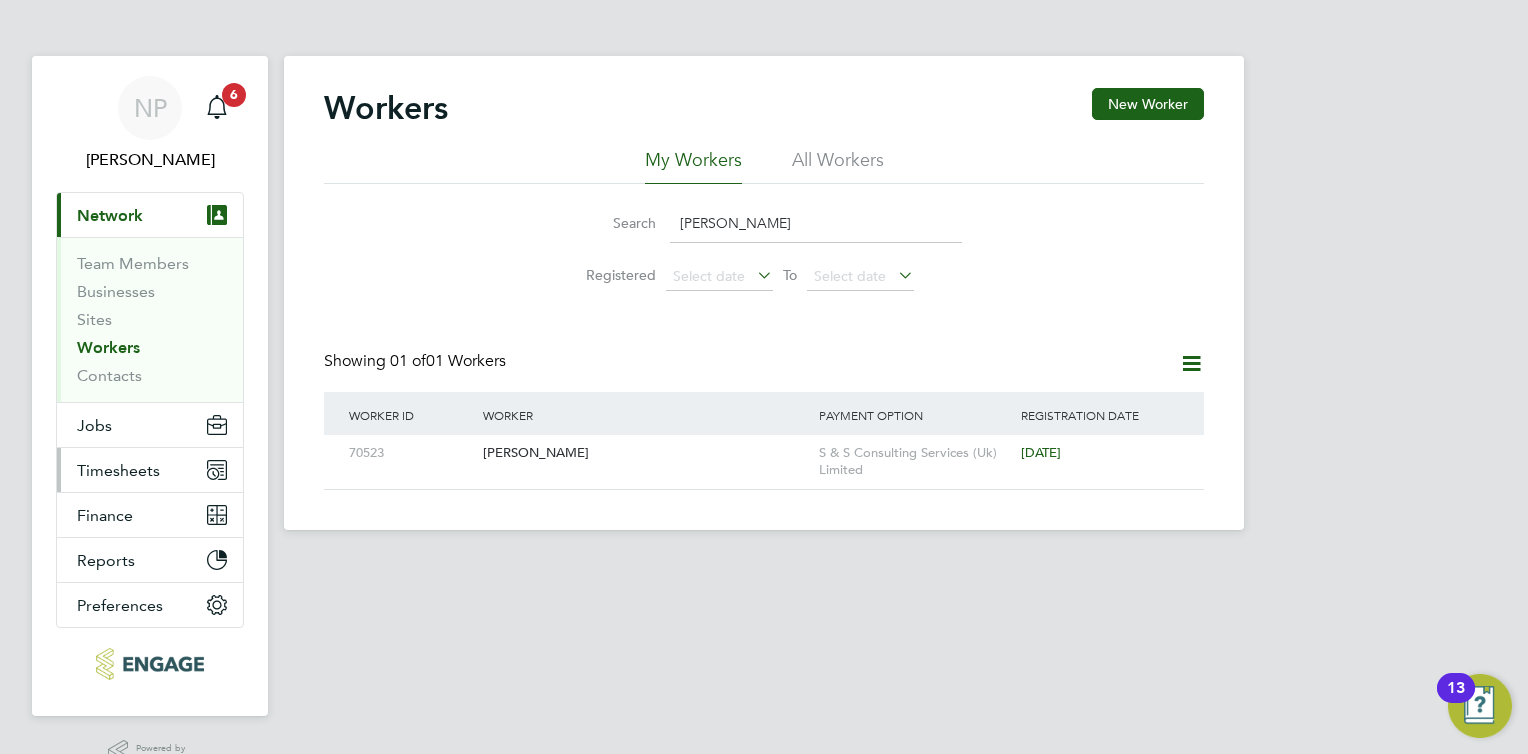 click on "Timesheets" at bounding box center [118, 470] 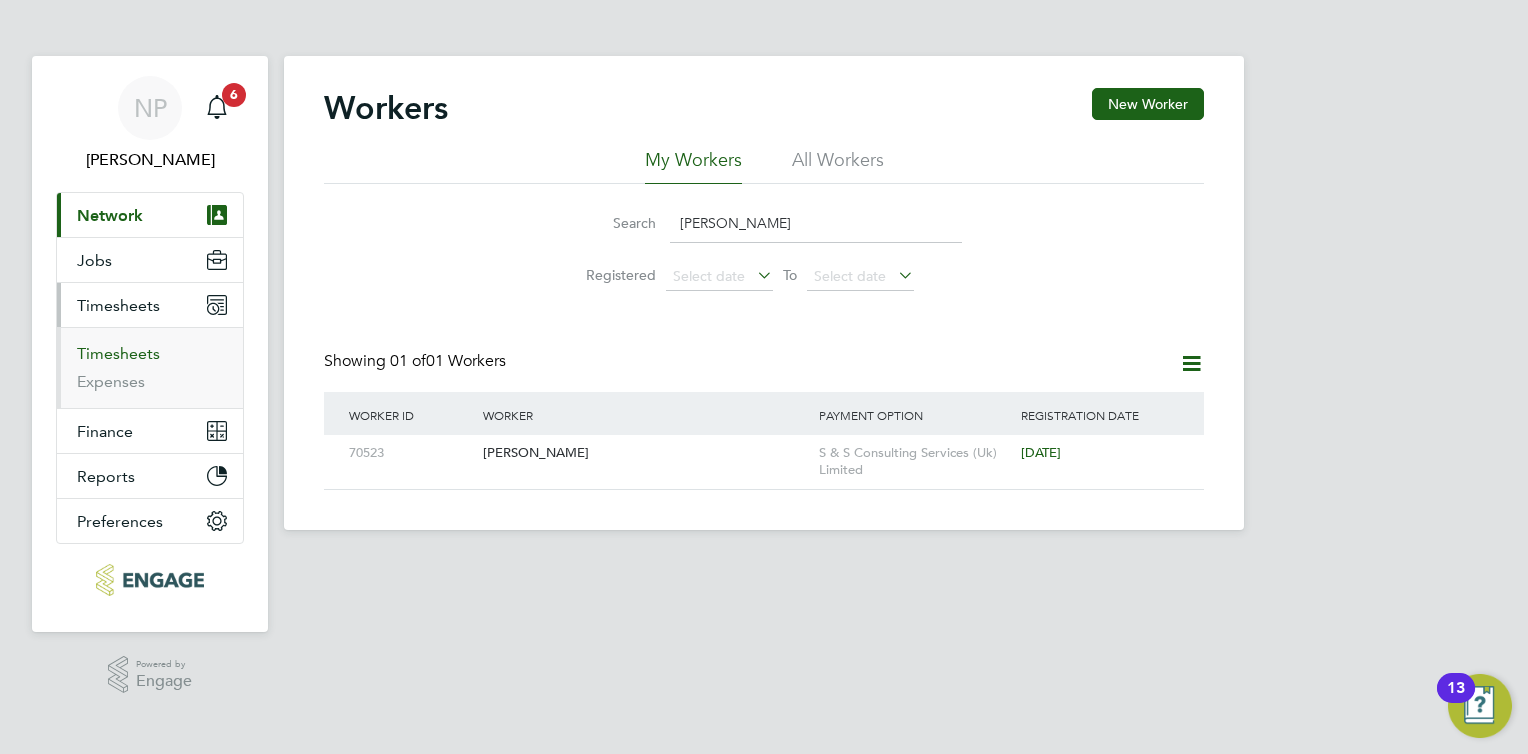 click on "Timesheets" at bounding box center [118, 353] 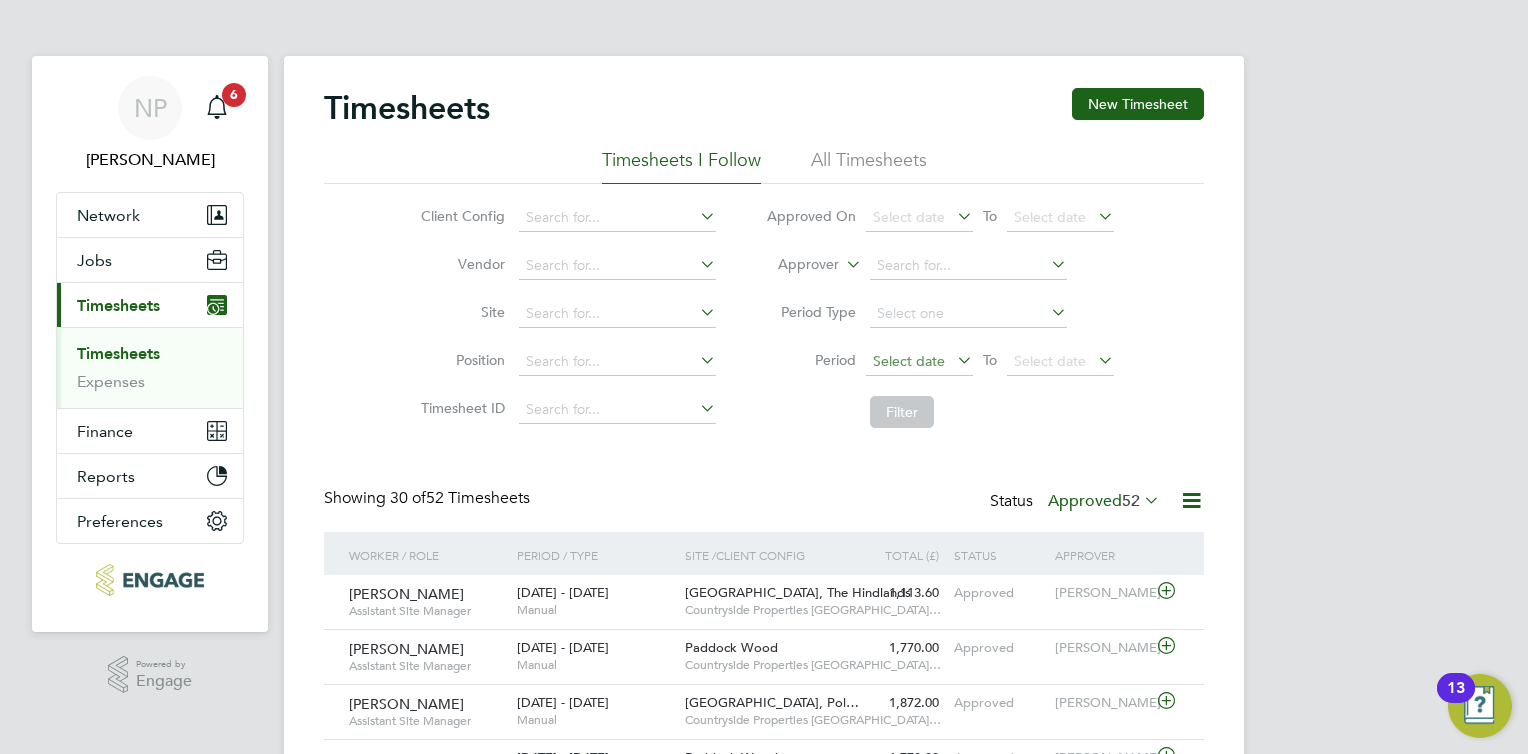 click on "Select date" 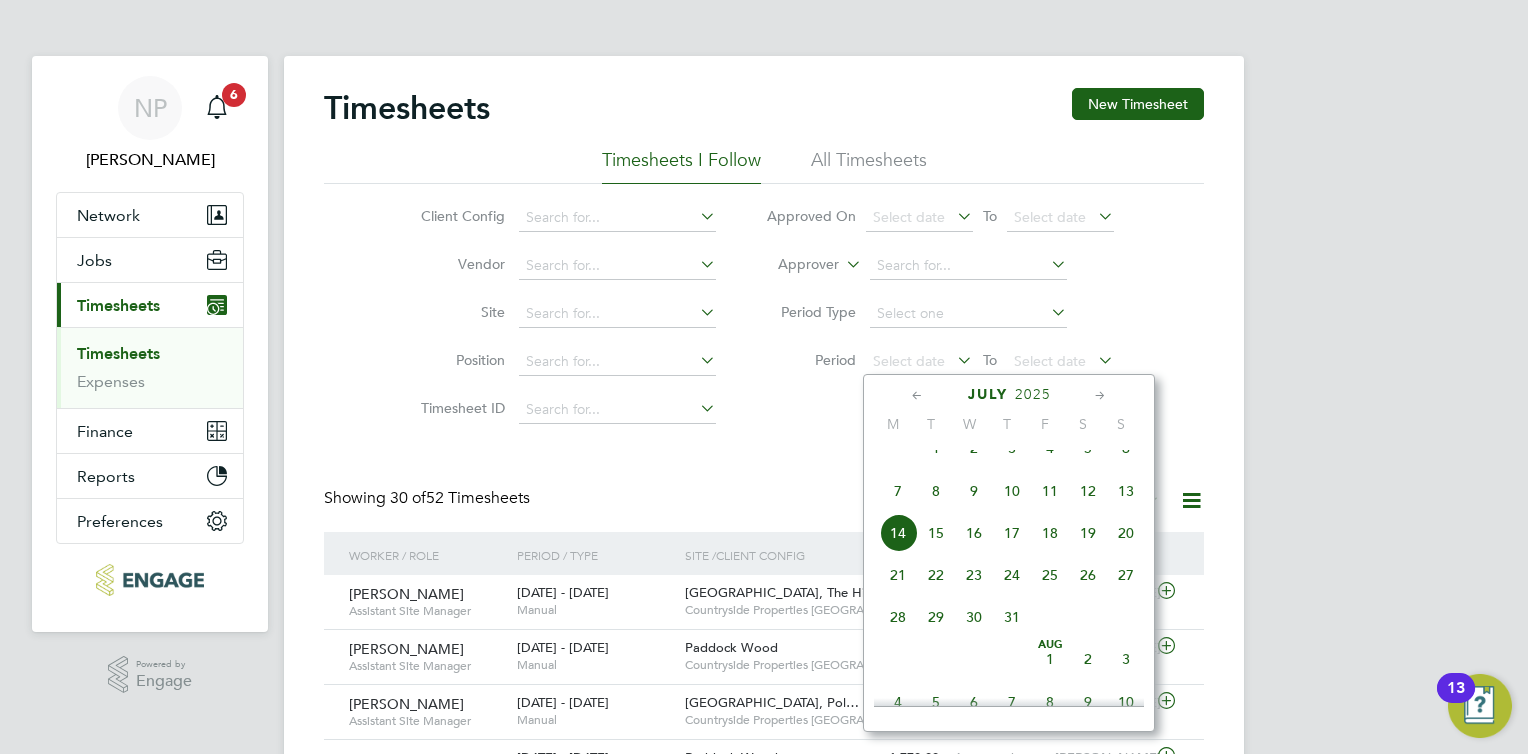click on "7" 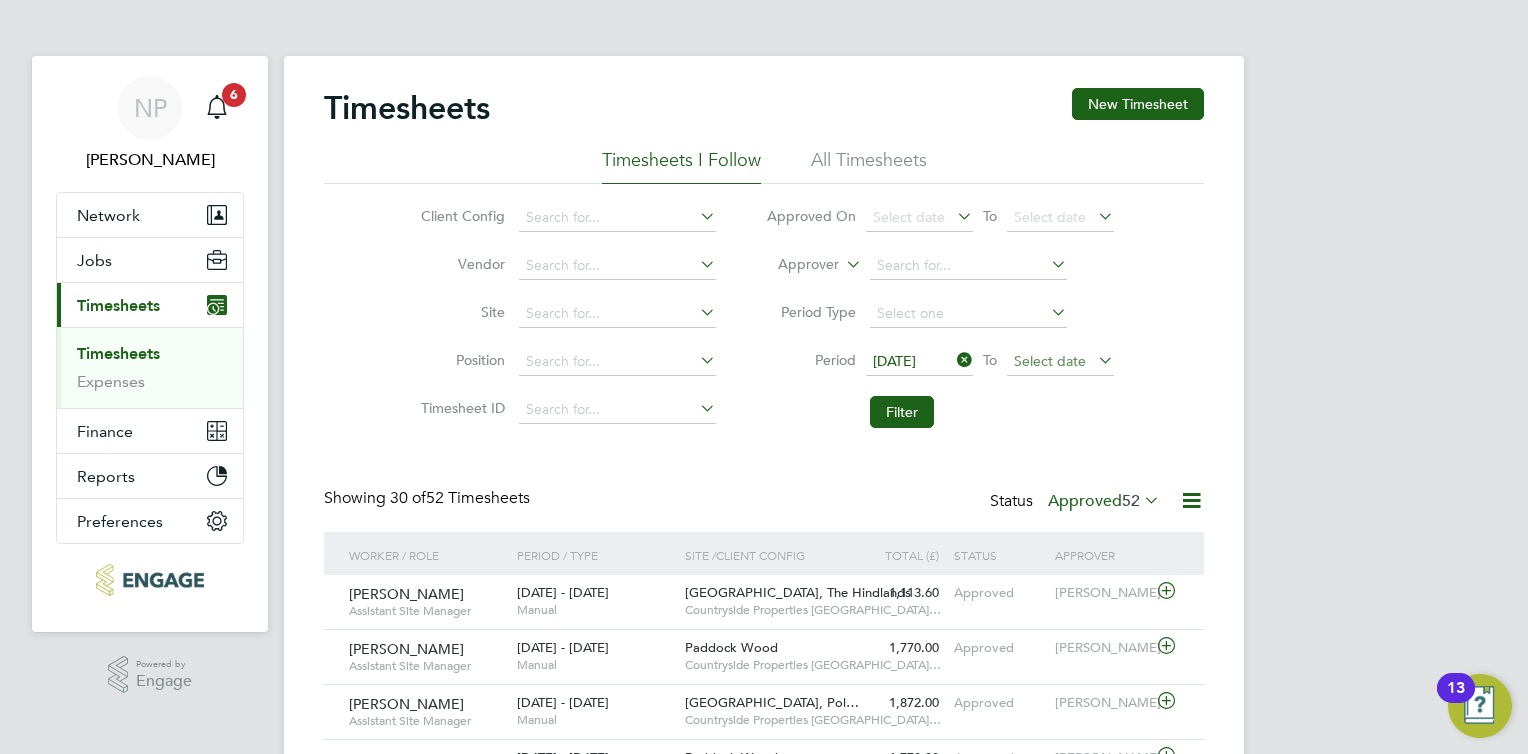 click on "Select date" 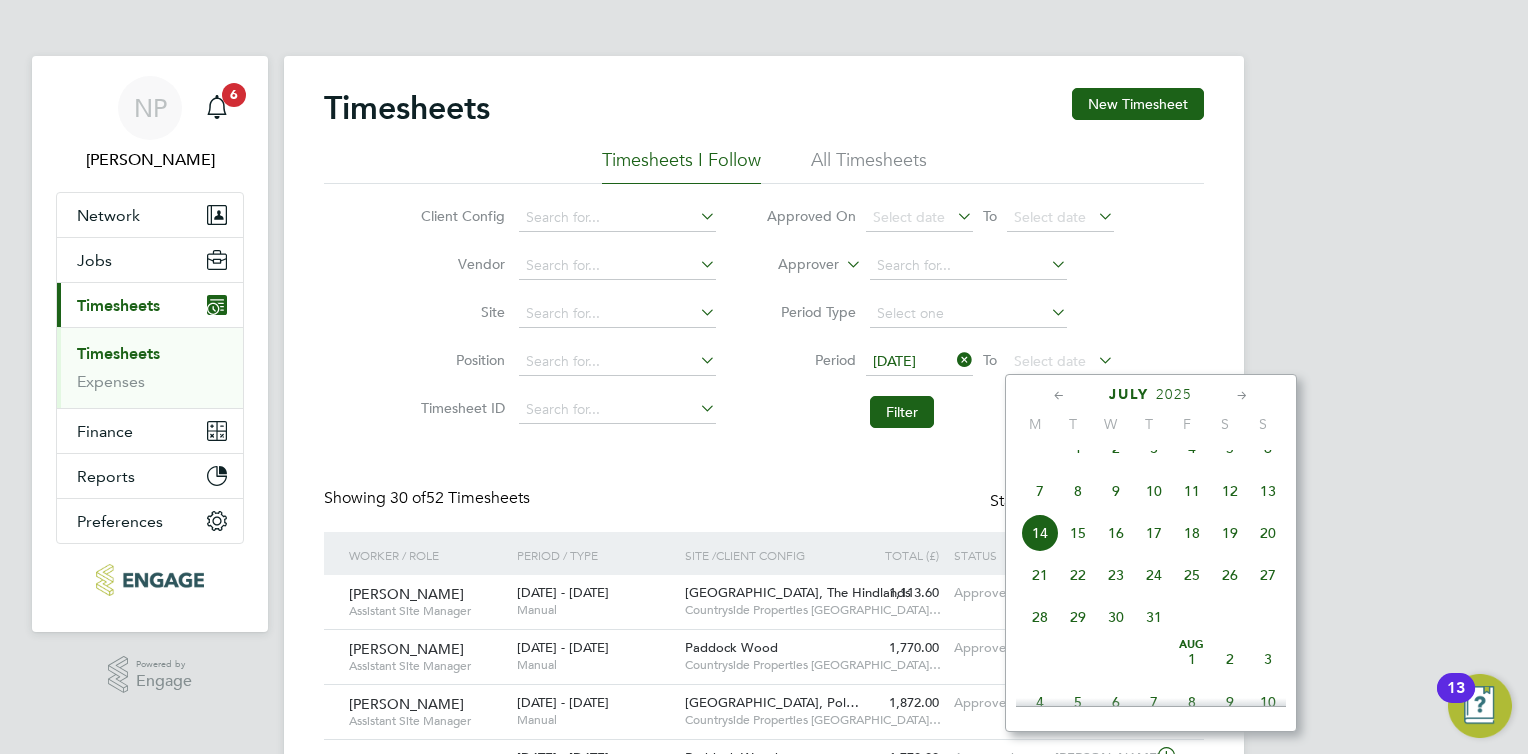 click on "13" 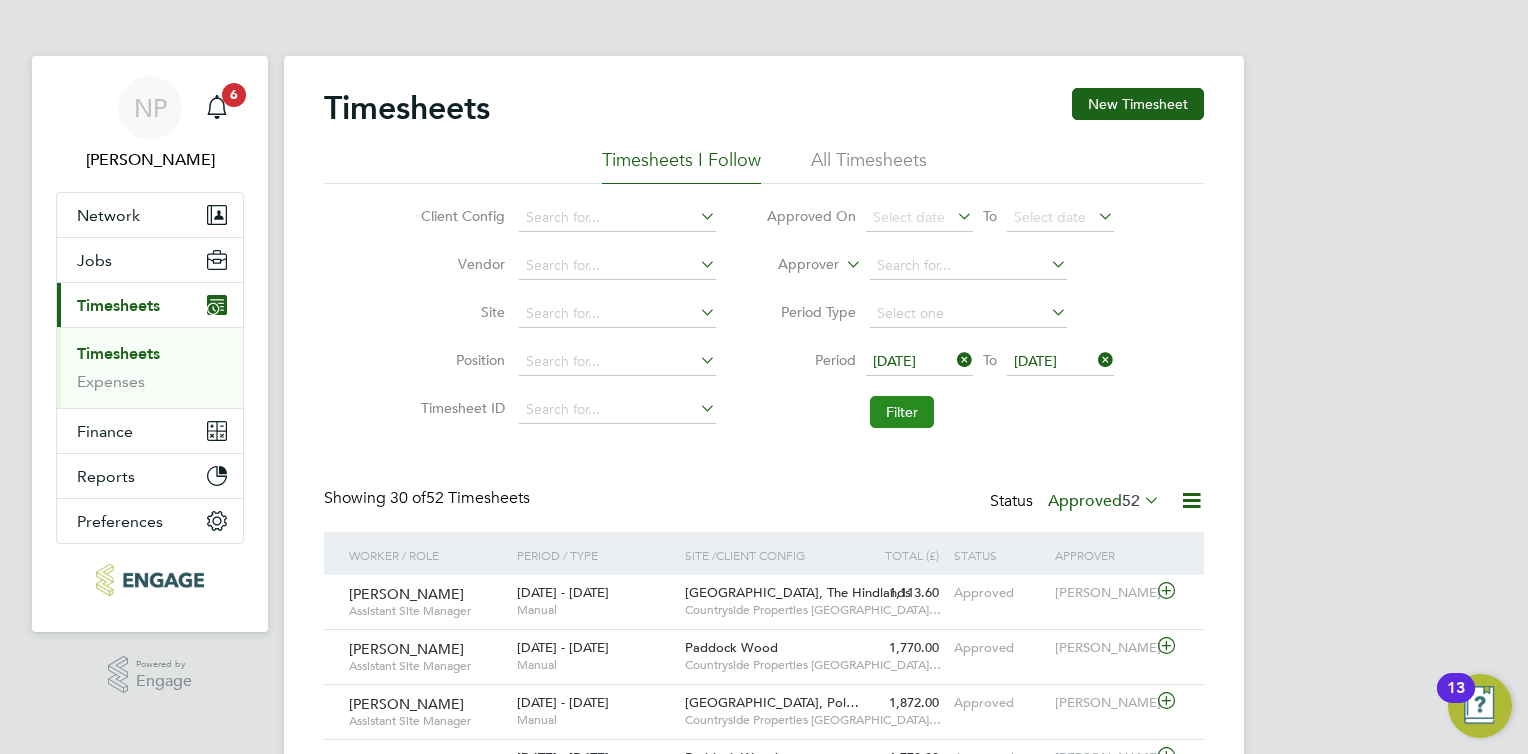 click on "Filter" 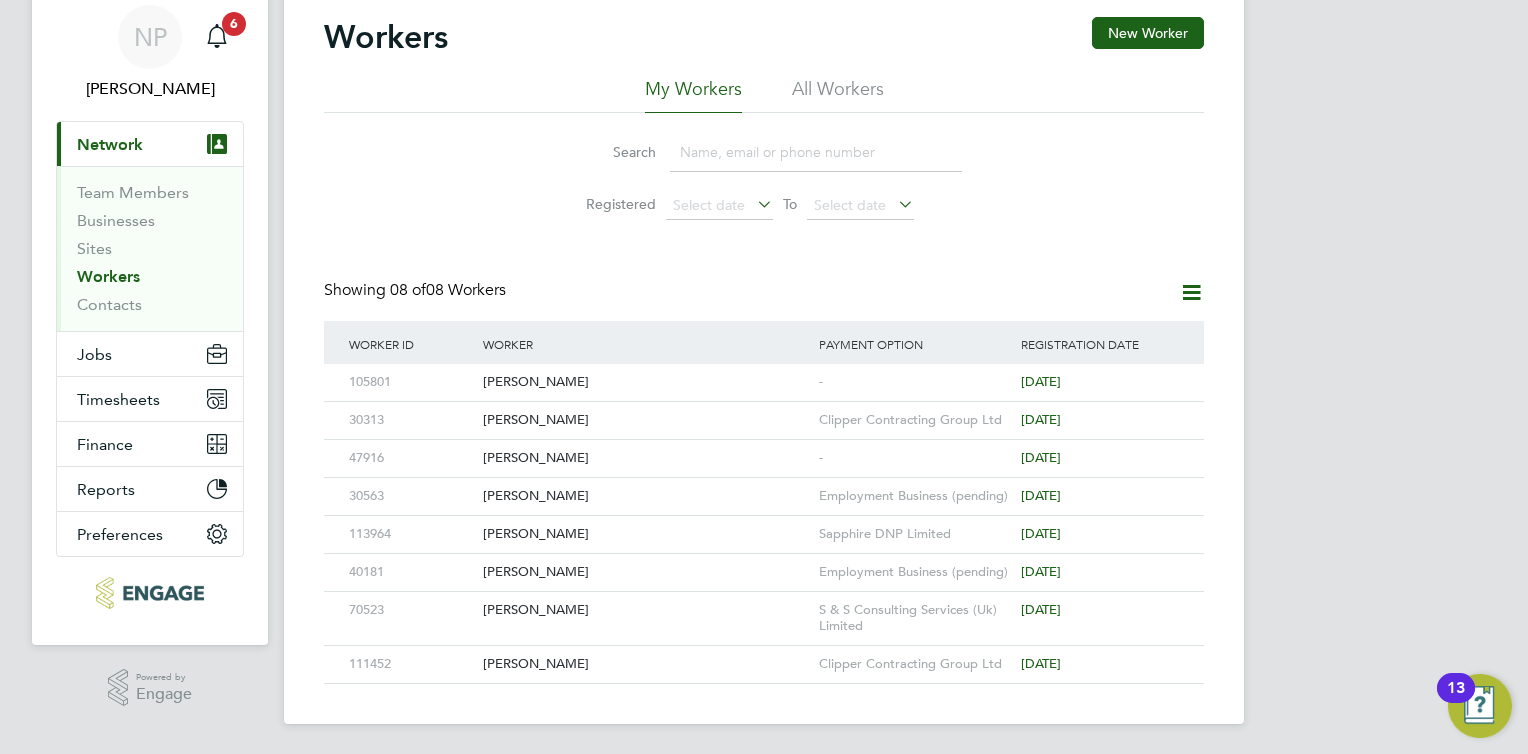 click on "Registered
Select date
To
Select date" 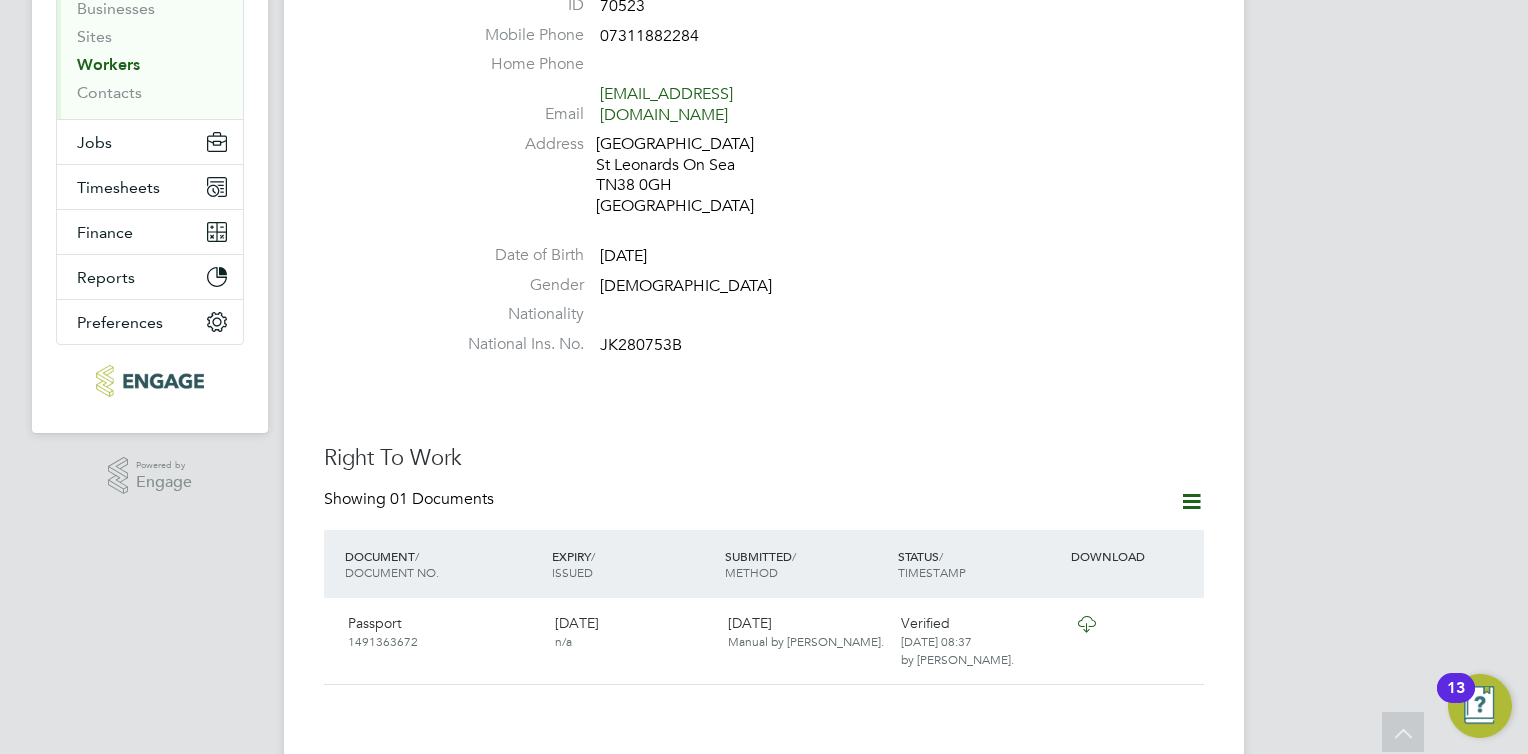 scroll, scrollTop: 0, scrollLeft: 0, axis: both 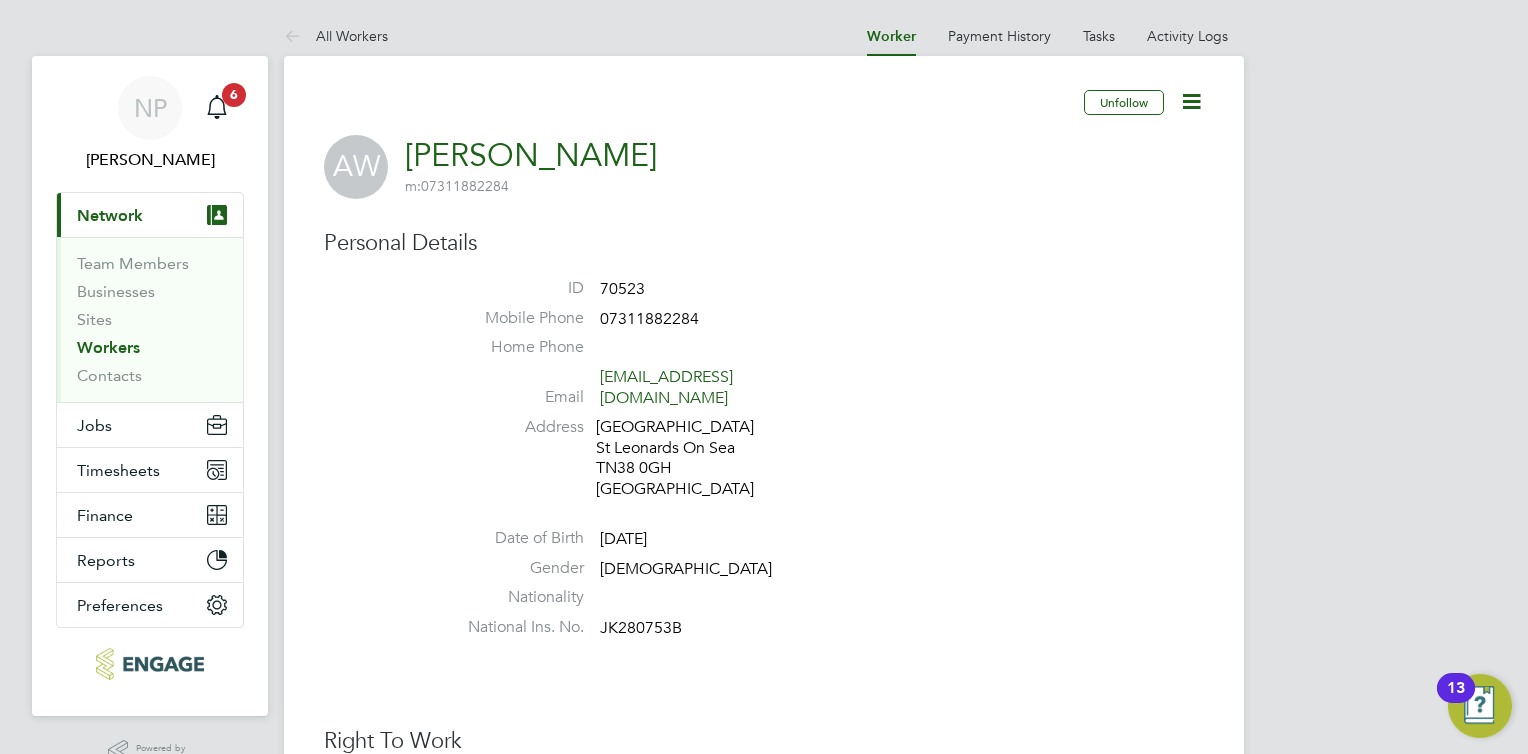 click on "All Workers Worker   Payment History   Tasks   Activity Logs   Worker Payment History Tasks Activity Logs All Workers   Unfollow AW Adam Wright     m:  07311882284   Personal Details ID     70523 Mobile Phone   07311882284 Home Phone   Email   mym8addie1@hotmail.com Address 9 Bluebell Gardens St Leonards On Sea TN38 0GH United Kingdom Date of Birth   15 Nov 1986 Gender   Male Nationality   National Ins. No.   JK280753B Right To Work Showing   01 Documents DOCUMENT  / DOCUMENT NO. EXPIRY  / ISSUED SUBMITTED  / METHOD STATUS  / TIMESTAMP DOWNLOAD Passport 1491363672 30 Sep 2034 n/a 24 Jan 2025  Manual by Nick Plumridge. Verified 24 Jan 2025, 08:37   by Nick Plumridge.  Compliance Documents Showing   02 Documents DOCUMENT  / DOC. SETTINGS EXPIRY  / ISSUED SUBMITTED  / METHOD STATUS  / TIMESTAMP ACCESS emergency contact Required For Payment n/a 11 Feb 2025  n/a Not Submitted Internal Team, Workers & End Hirers  smsts Required For Payment n/a 11 Feb 2025  n/a Not Submitted Internal Team & Workers  Engagement Type" 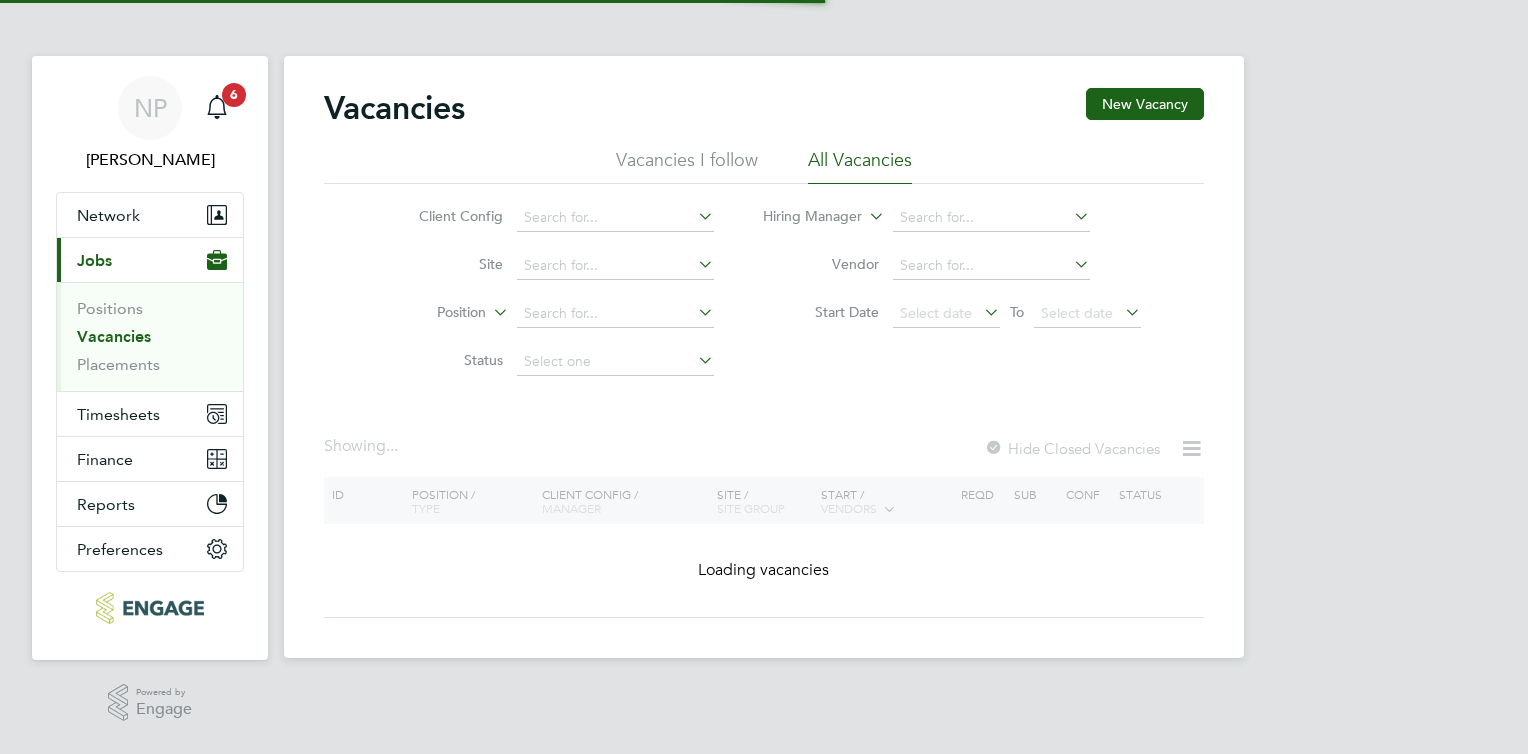 scroll, scrollTop: 0, scrollLeft: 0, axis: both 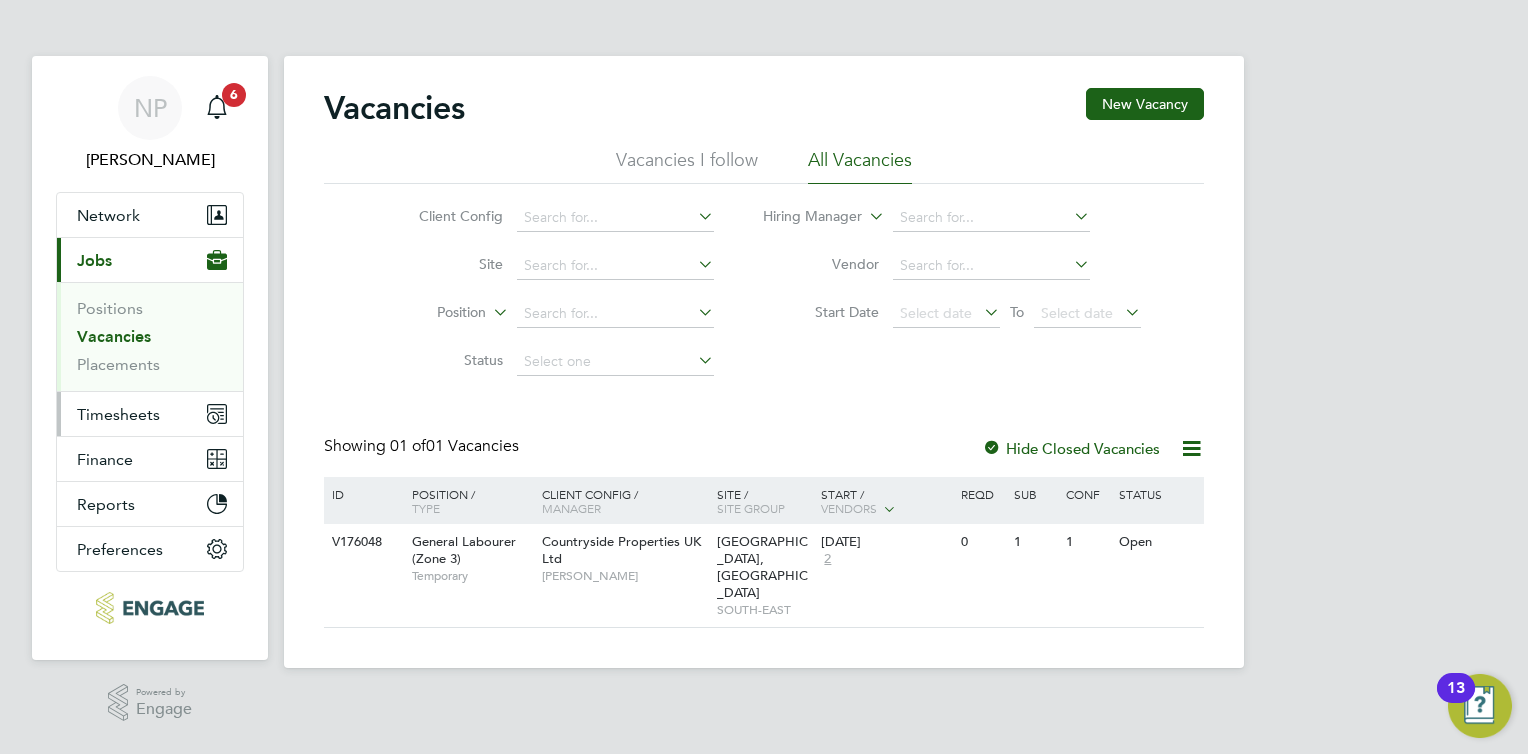 click on "Timesheets" at bounding box center [118, 414] 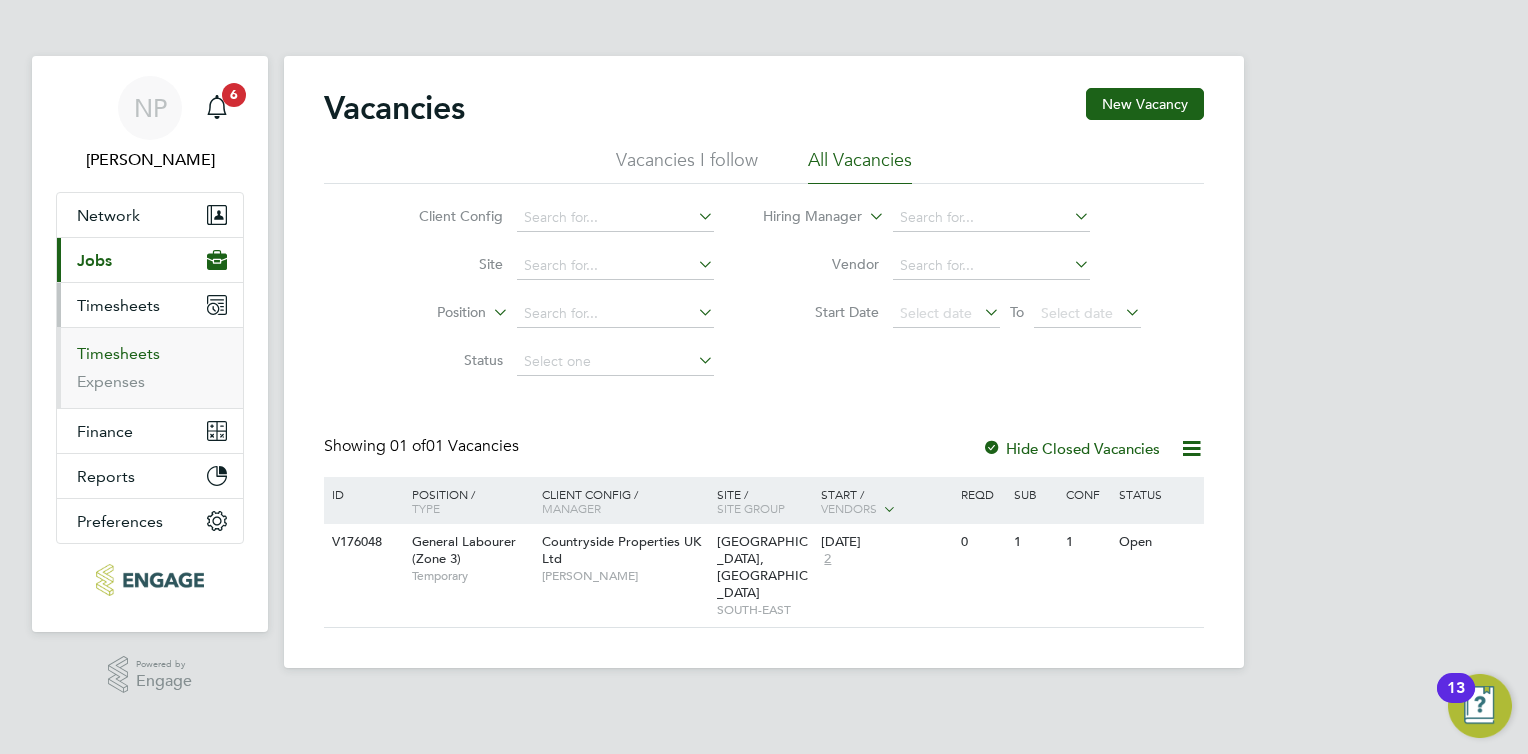 click on "Timesheets" at bounding box center (118, 353) 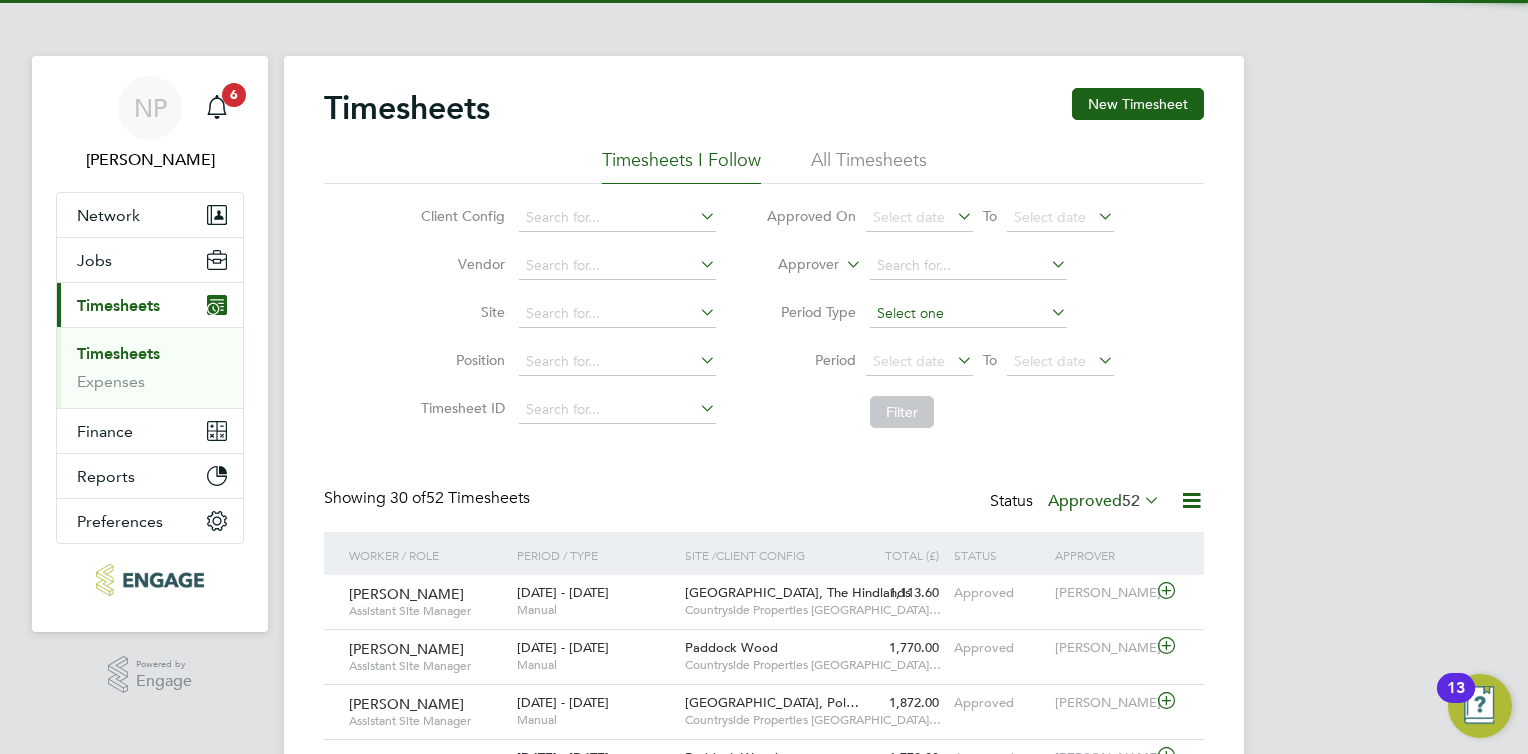 scroll, scrollTop: 9, scrollLeft: 10, axis: both 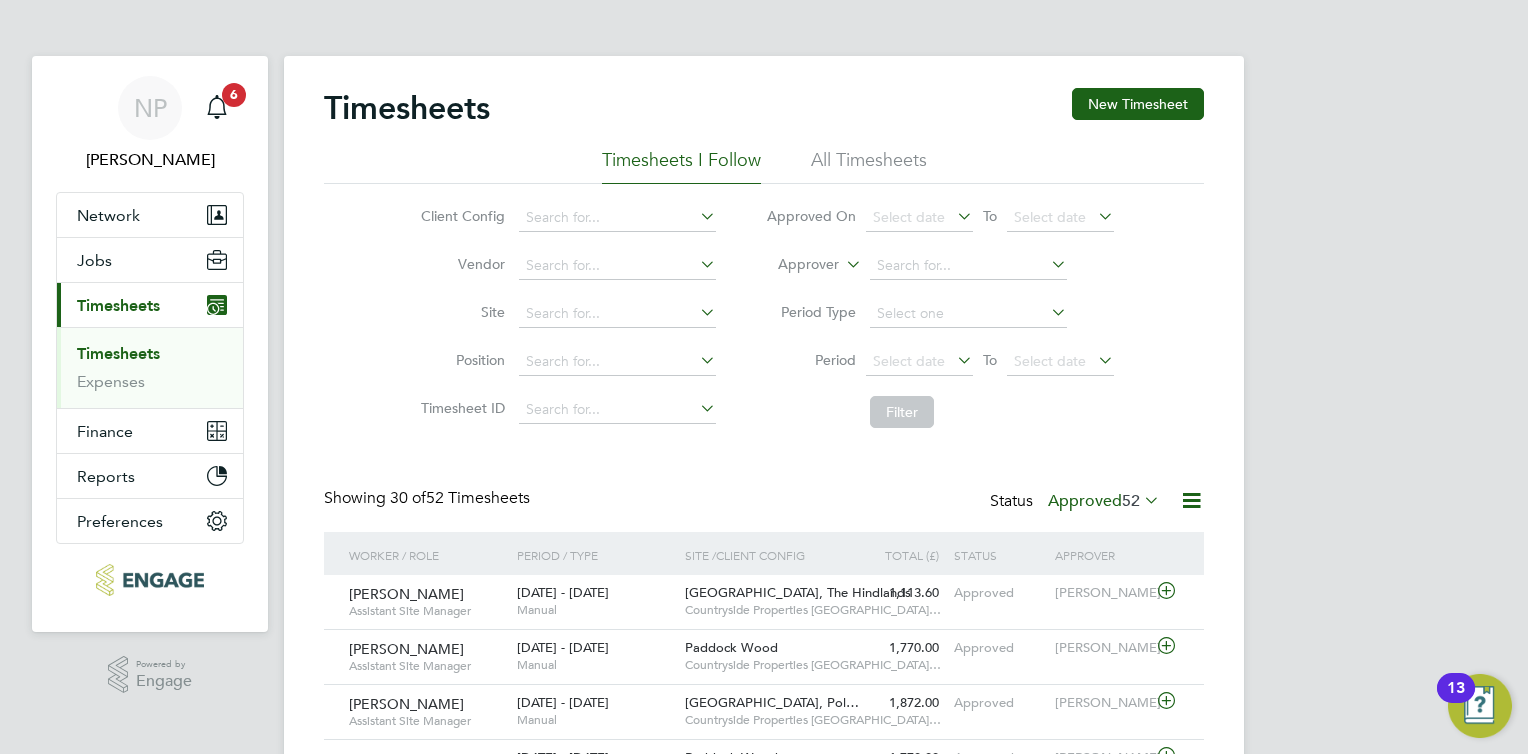 click on "Timesheets" at bounding box center (118, 353) 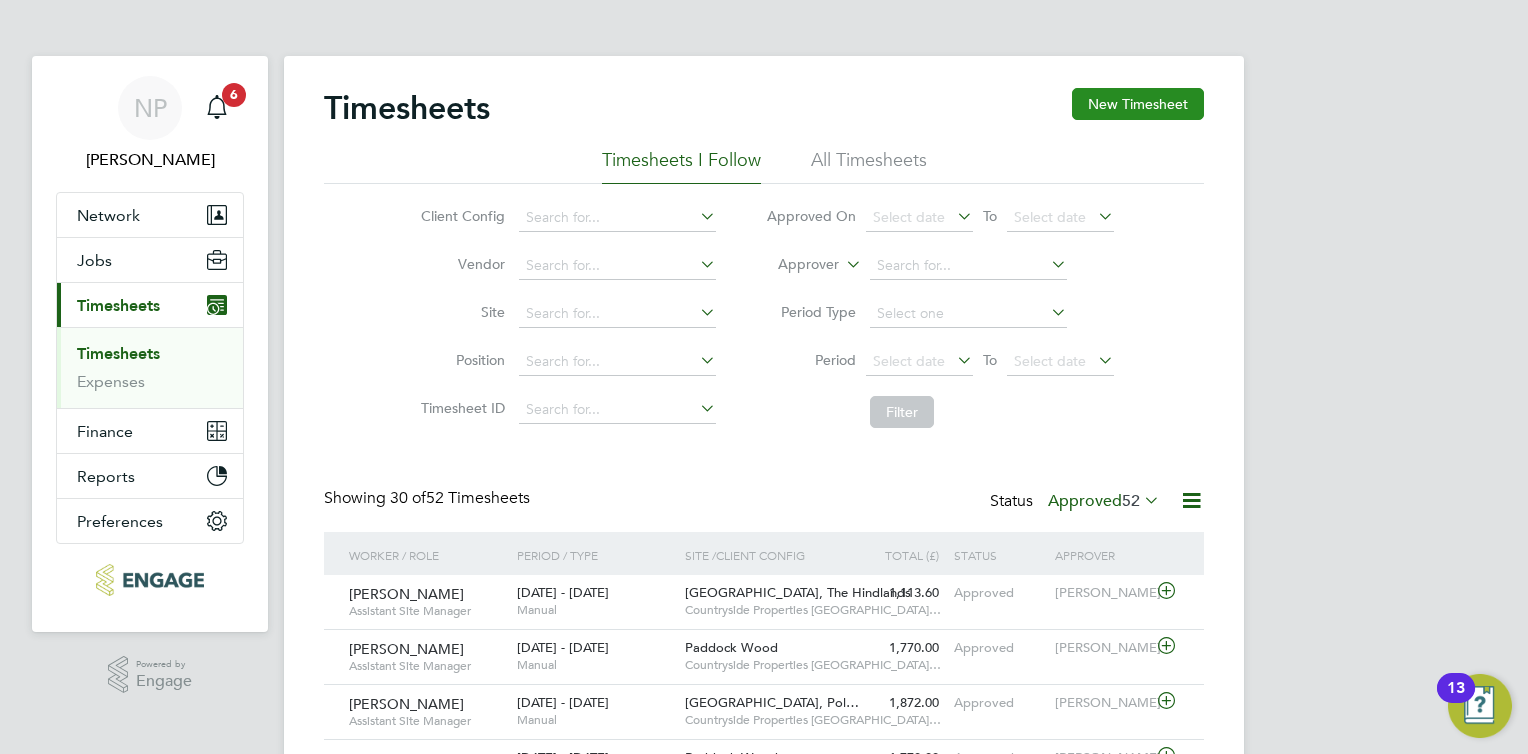 click on "New Timesheet" 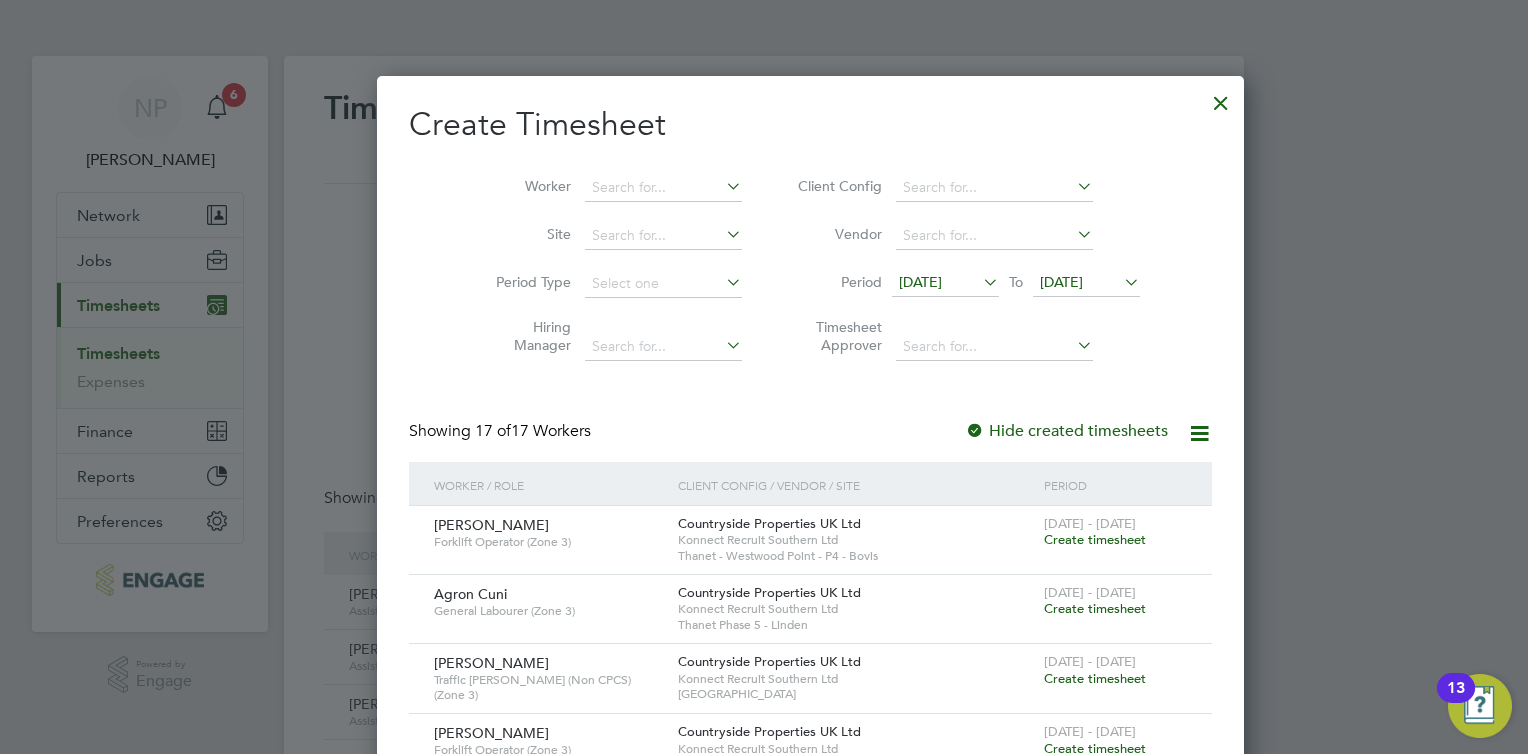 click on "[DATE]" at bounding box center (945, 283) 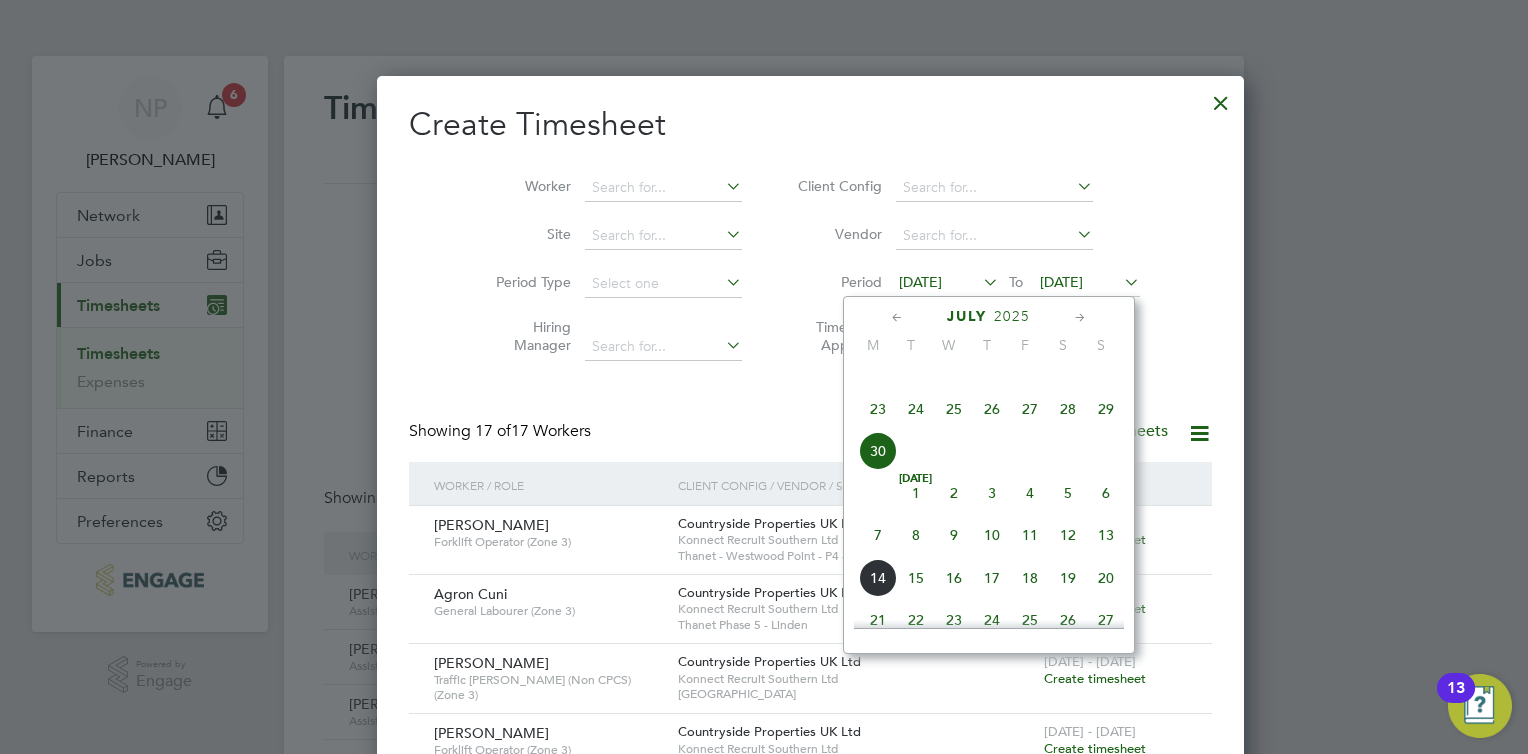 click on "7" 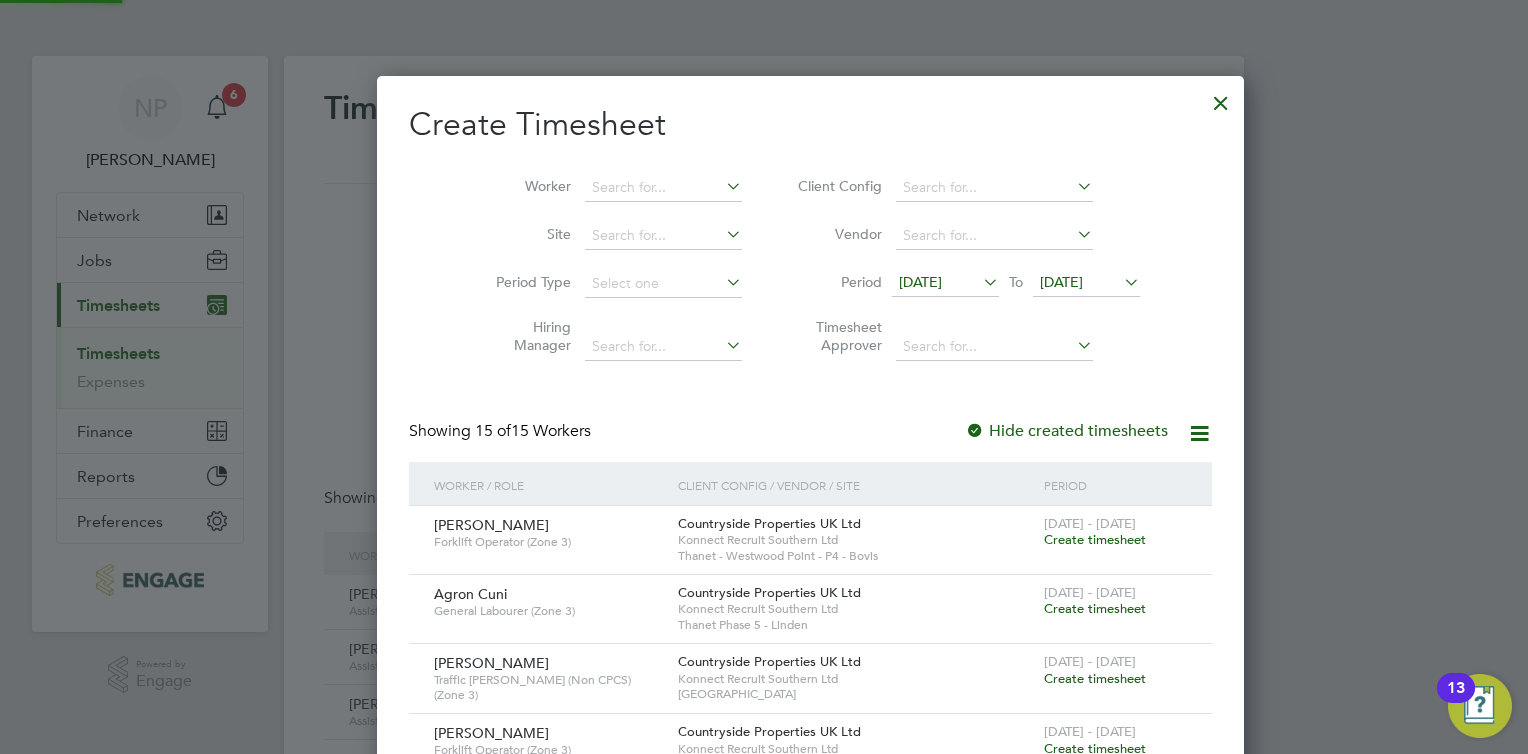 click on "[DATE]" at bounding box center [1061, 282] 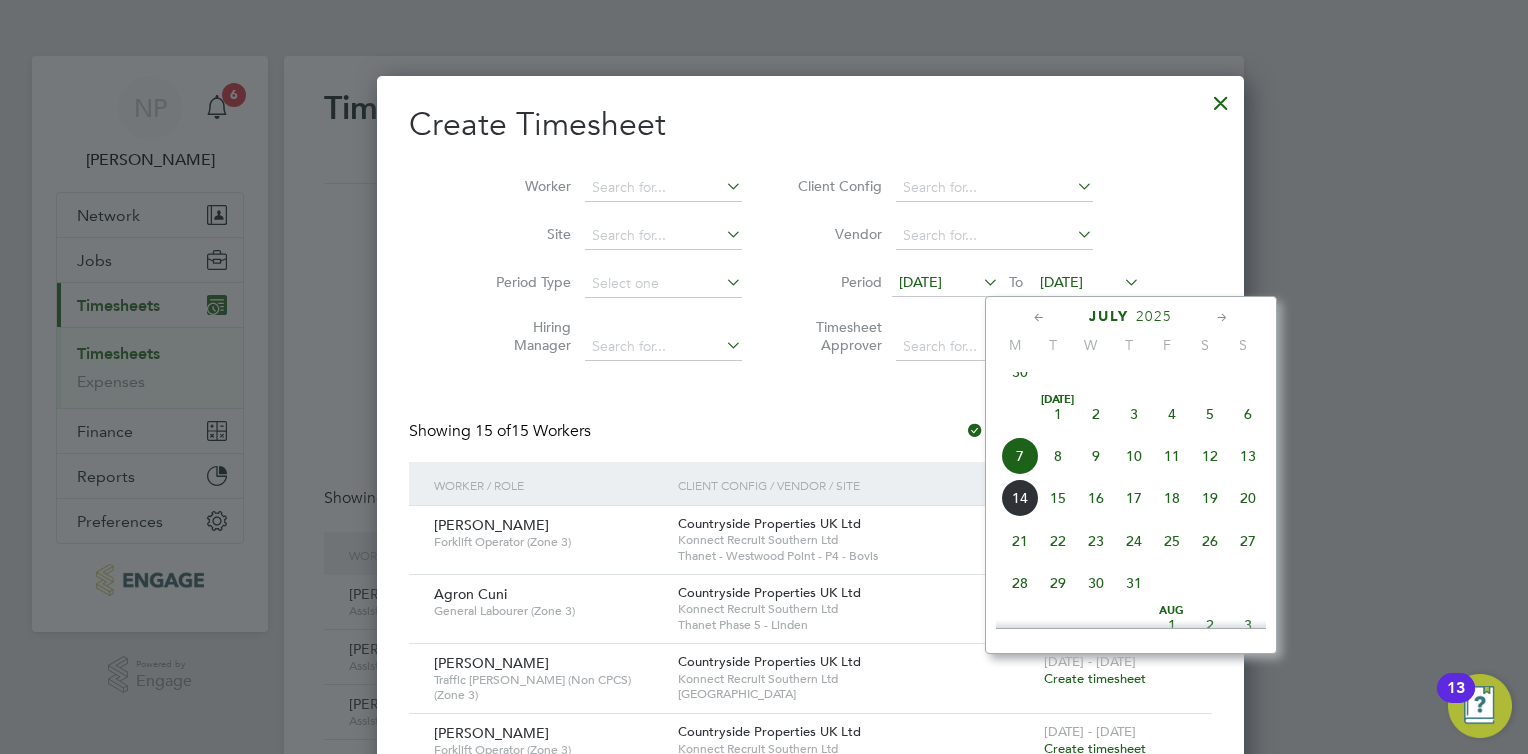 click on "13" 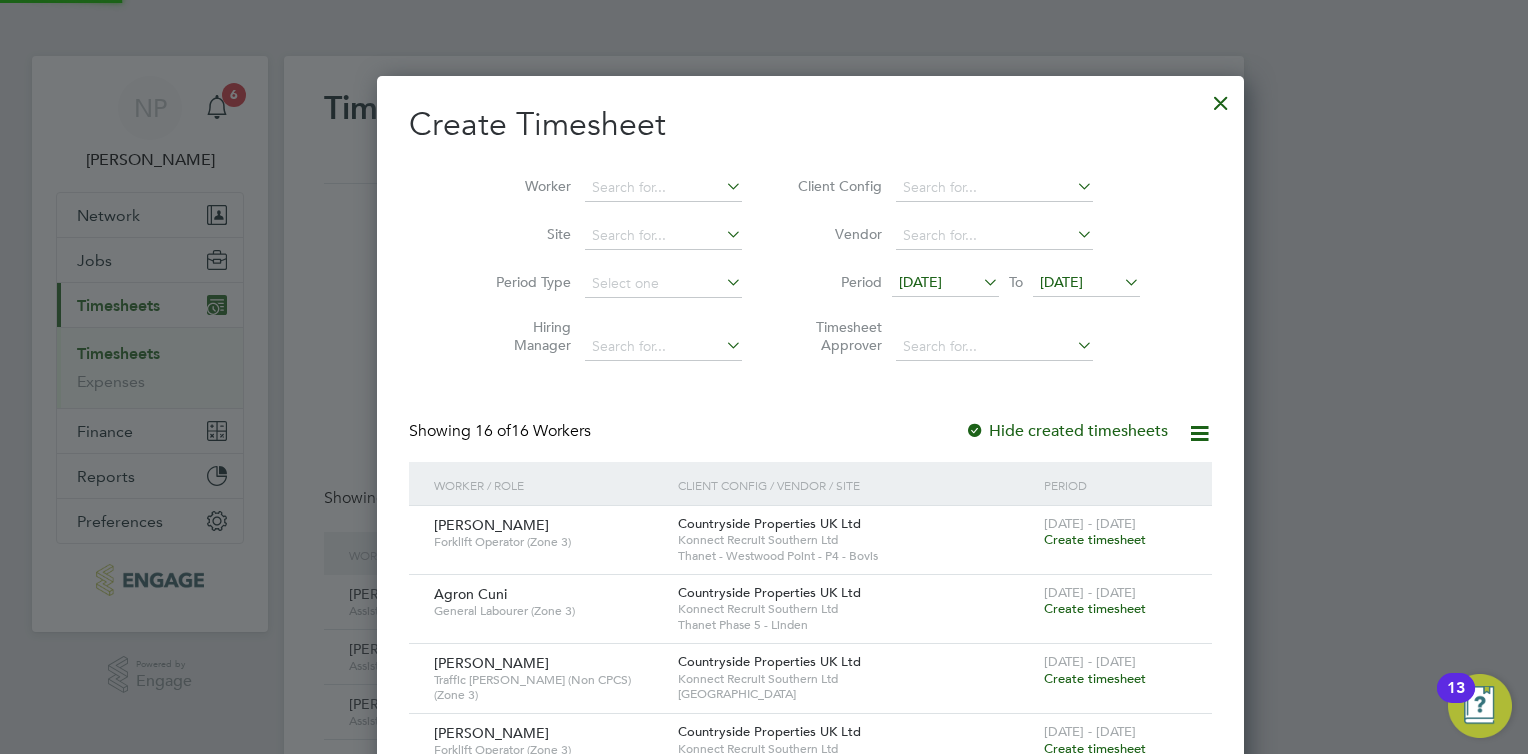 click 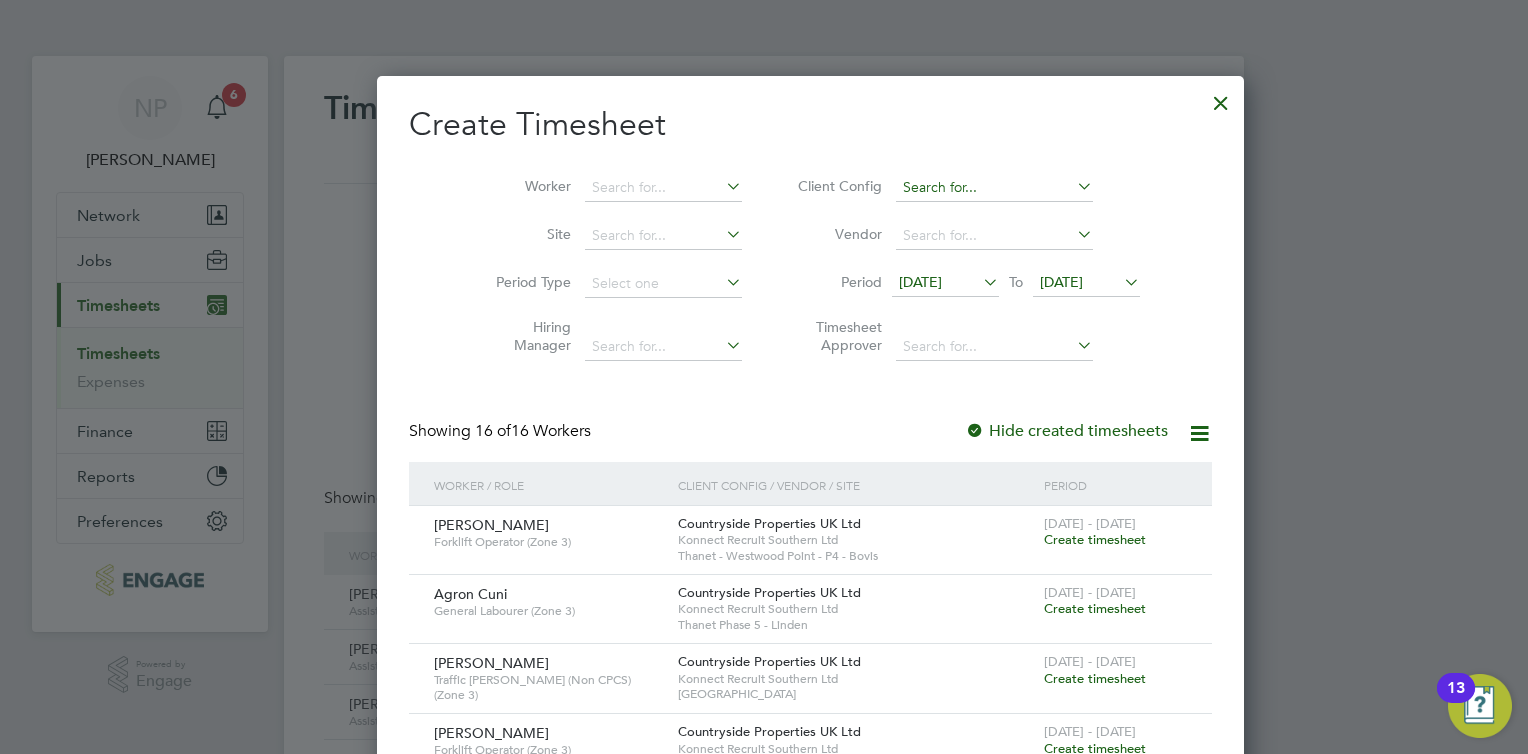 click at bounding box center [994, 188] 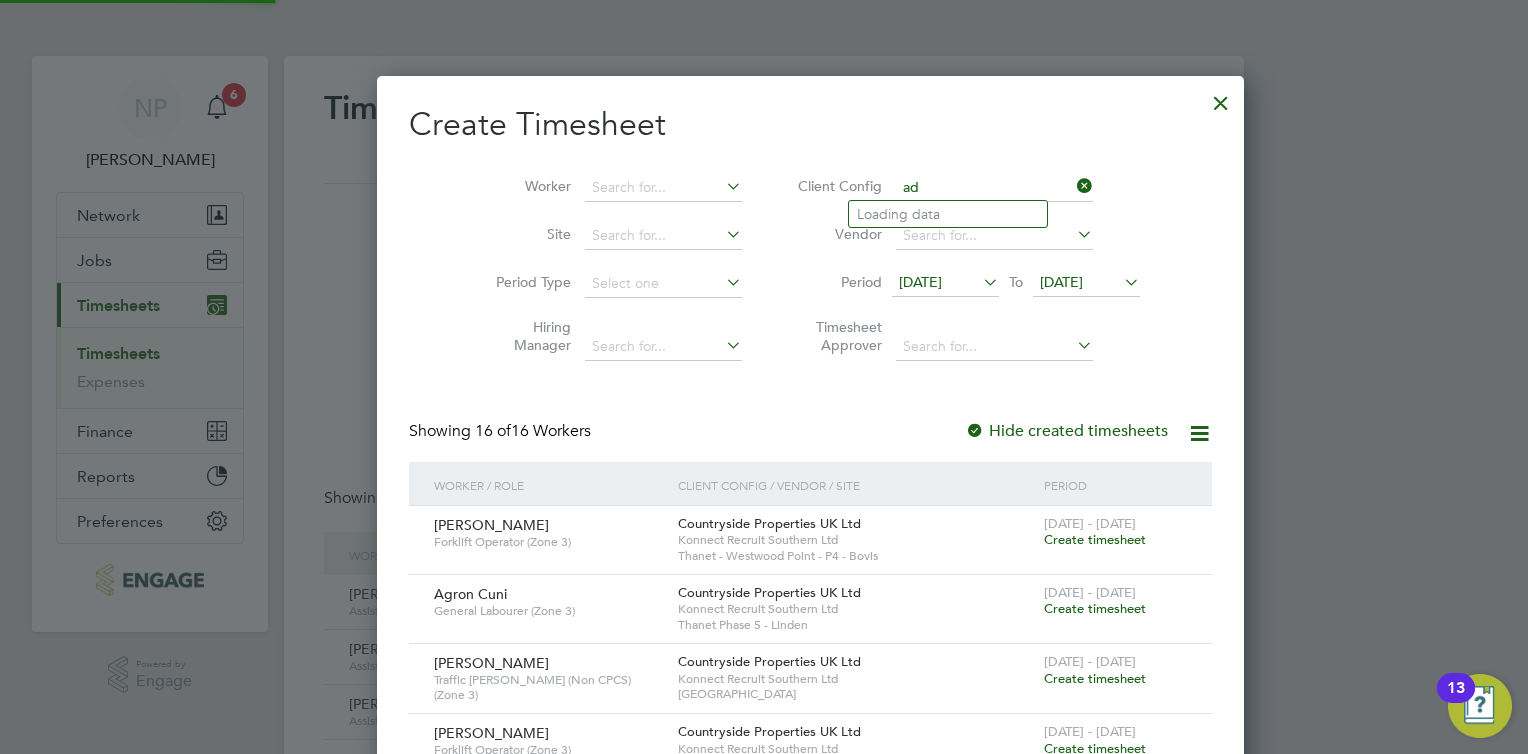 type on "a" 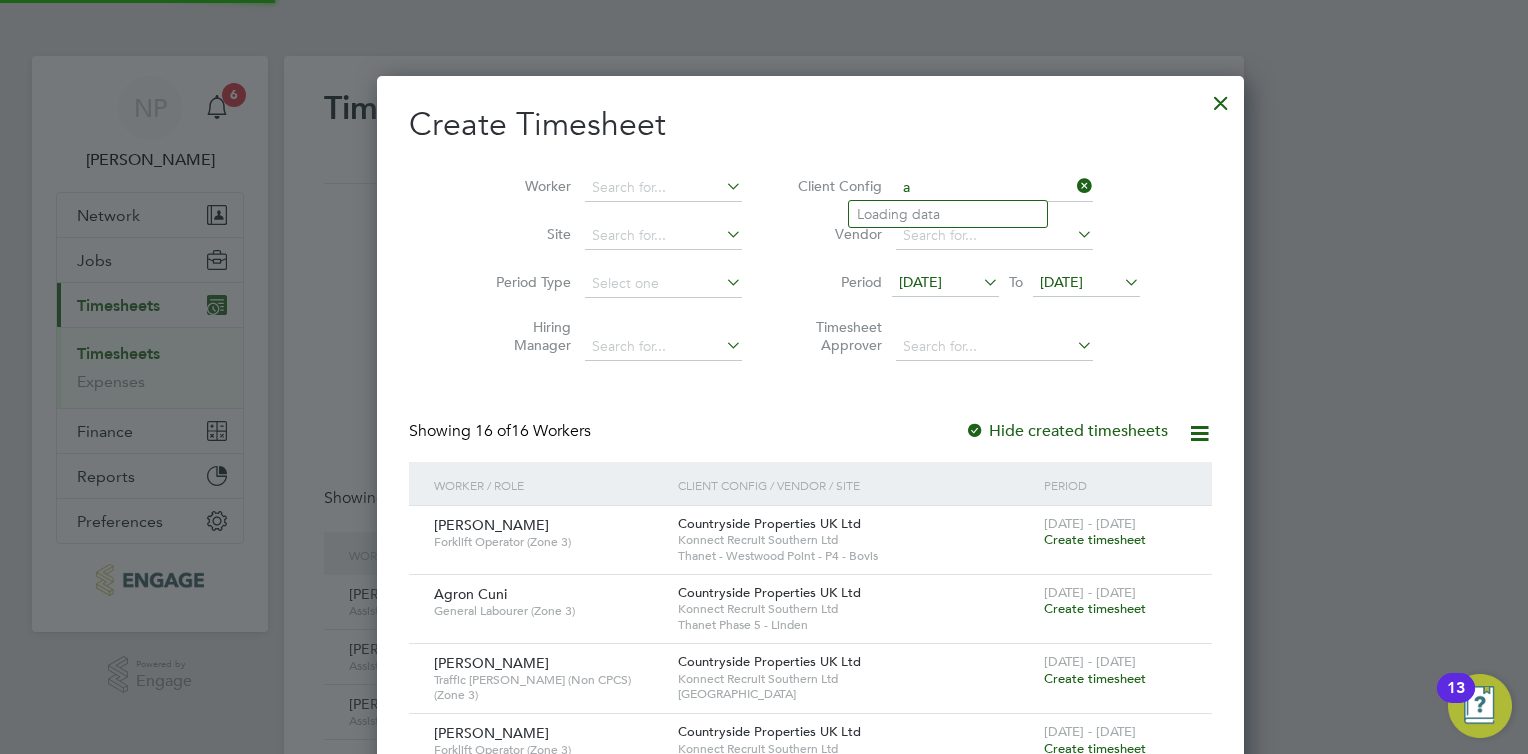 type 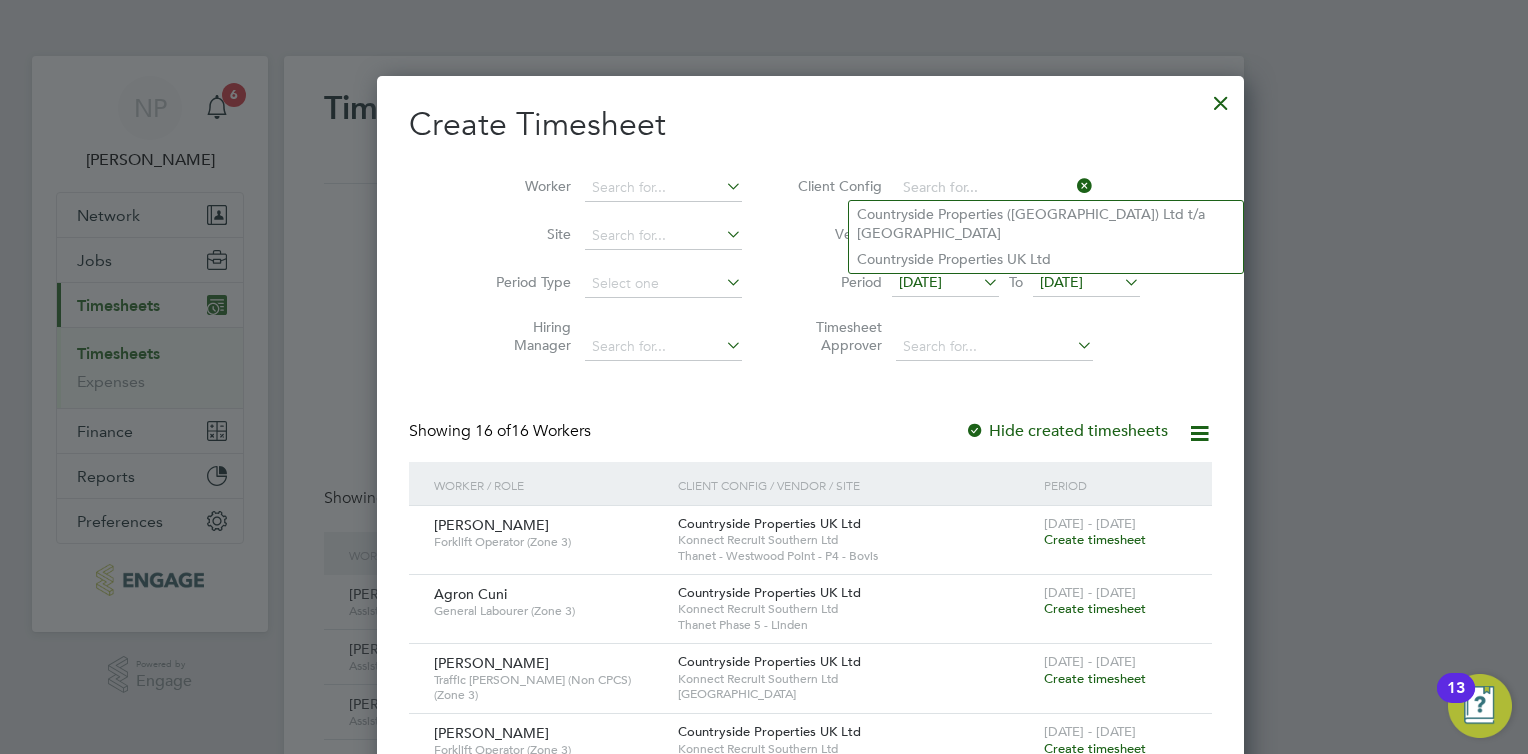 click on "Site" at bounding box center (611, 236) 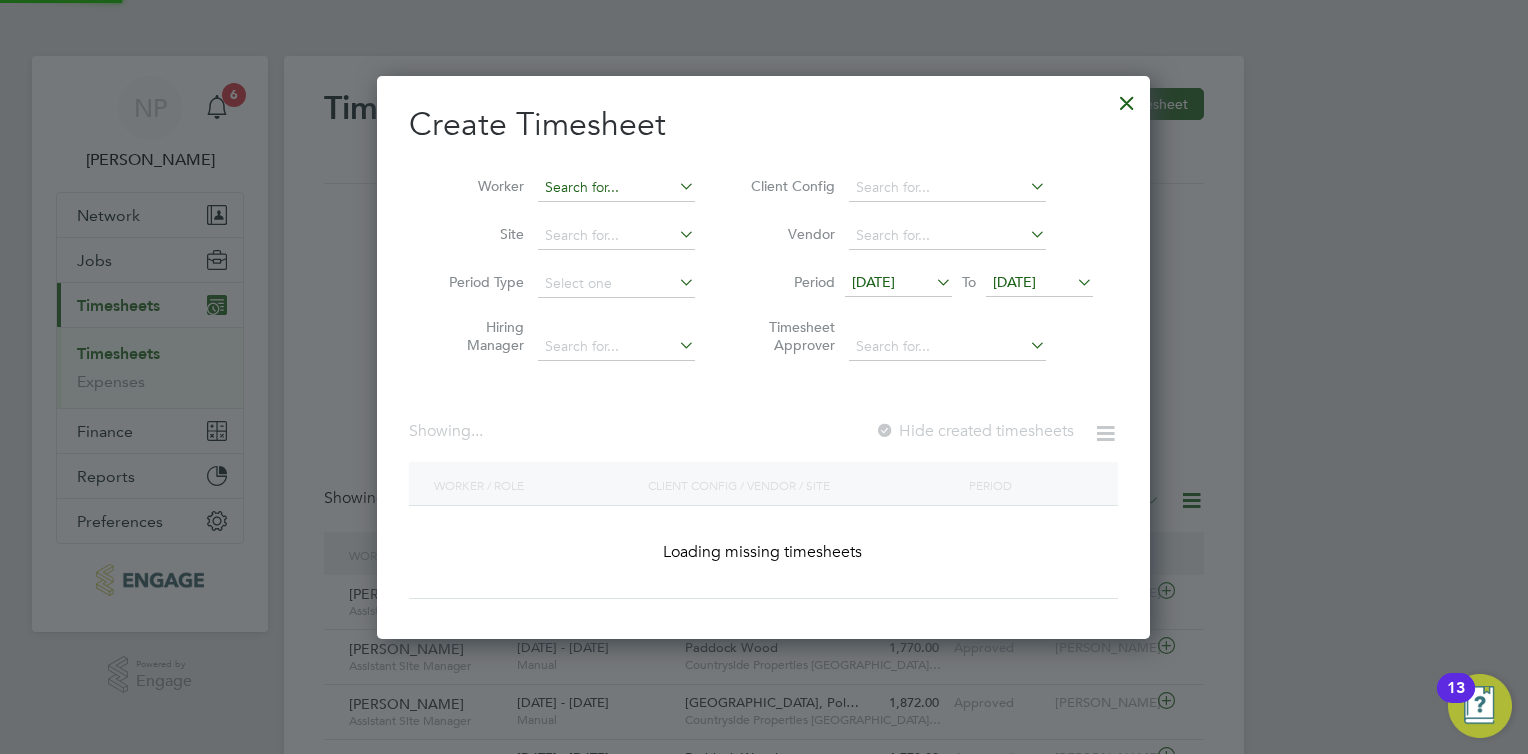 click on "Timesheets New Timesheet Timesheets I Follow All Timesheets Client Config   Vendor   Site   Position   Timesheet ID   Approved On
Select date
To
Select date
Approver     Period Type   Period
Select date
To
Select date
Filter Showing   30 of  52 Timesheets Status  Approved  52  Worker / Role Worker / Period Period / Type Site /  Client Config Total (£)   Total / Status Status Approver [PERSON_NAME]   Assistant Site Manager   [DATE] - [DATE] [DATE] - [DATE]   Manual [GEOGRAPHIC_DATA], [GEOGRAPHIC_DATA] Hindlands     Countryside Properties [GEOGRAPHIC_DATA]… 1,113.60 Approved Approved [PERSON_NAME] [PERSON_NAME]   Assistant Site Manager   [DATE] - [DATE] [DATE] - [DATE]   Manual Paddock Wood     Countryside Properties [GEOGRAPHIC_DATA]… 1,770.00 Approved Approved [PERSON_NAME] [PERSON_NAME]   Assistant Site Manager   [DATE] - [DATE] [DATE] - [DATE]   Manual [GEOGRAPHIC_DATA], Pol…     Countryside Properties [GEOGRAPHIC_DATA]… 1,872.00 Approved Approved [PERSON_NAME] [PERSON_NAME]   Assistant Site Manager     Manual" 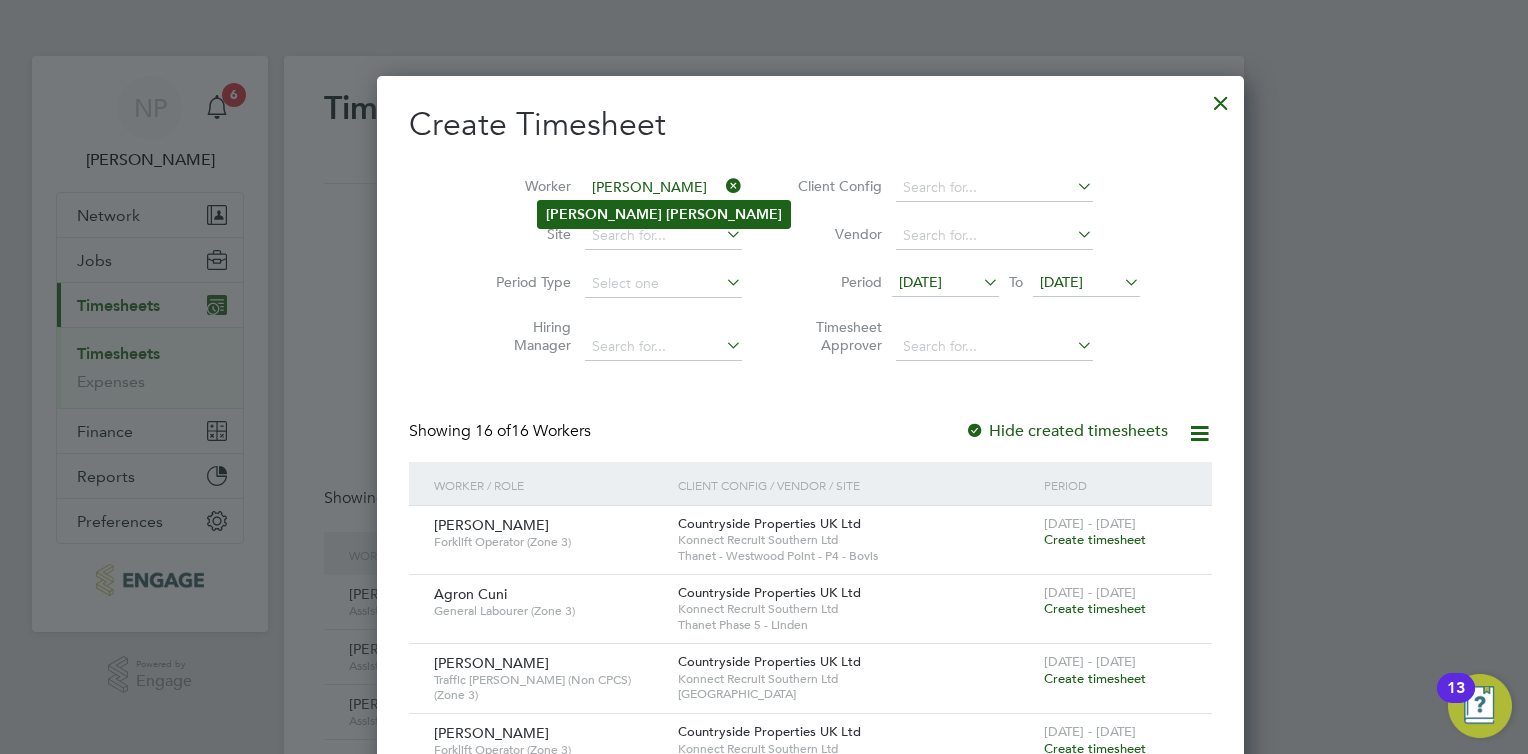 click on "[PERSON_NAME]" 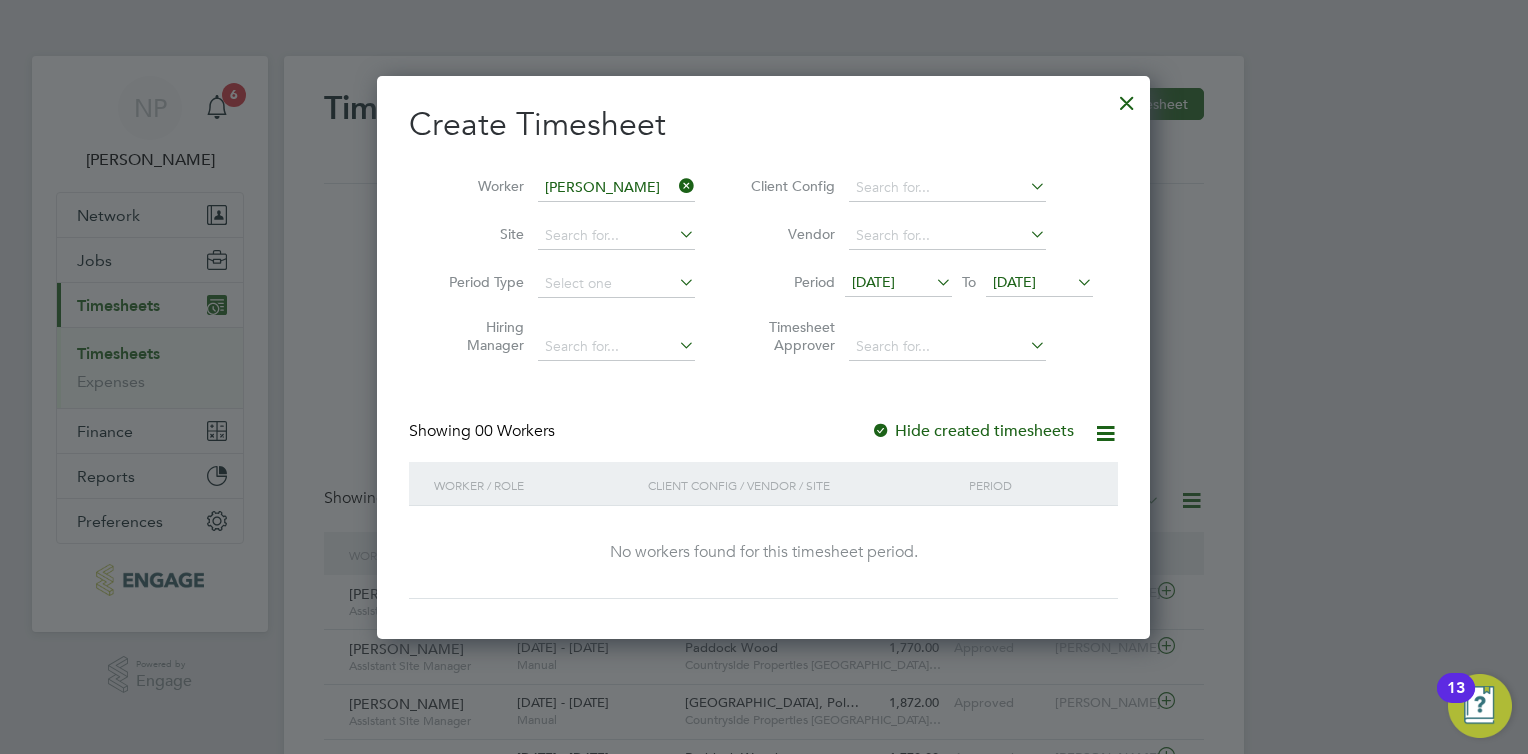 click on "Hide created timesheets" at bounding box center (972, 431) 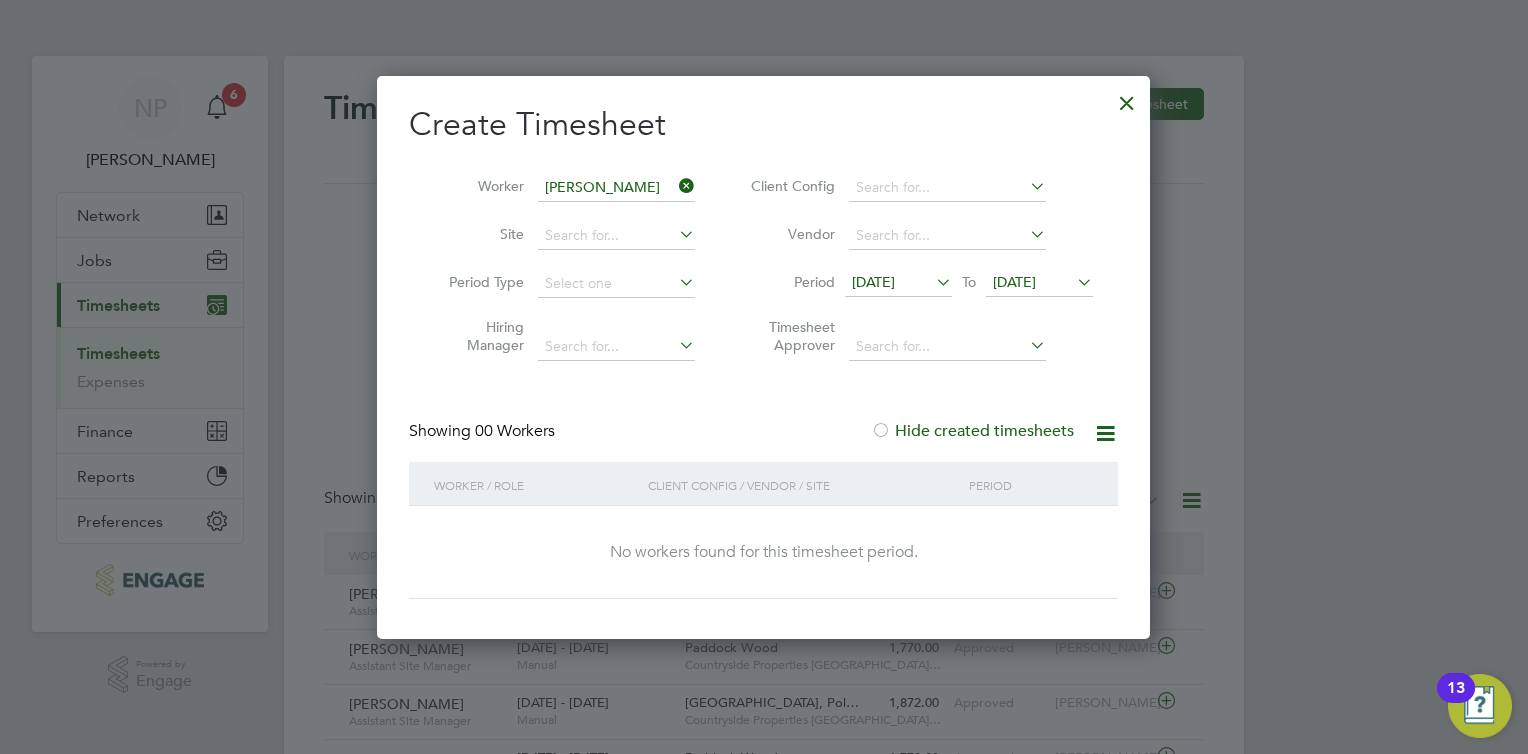 click on "Hide created timesheets" at bounding box center (972, 431) 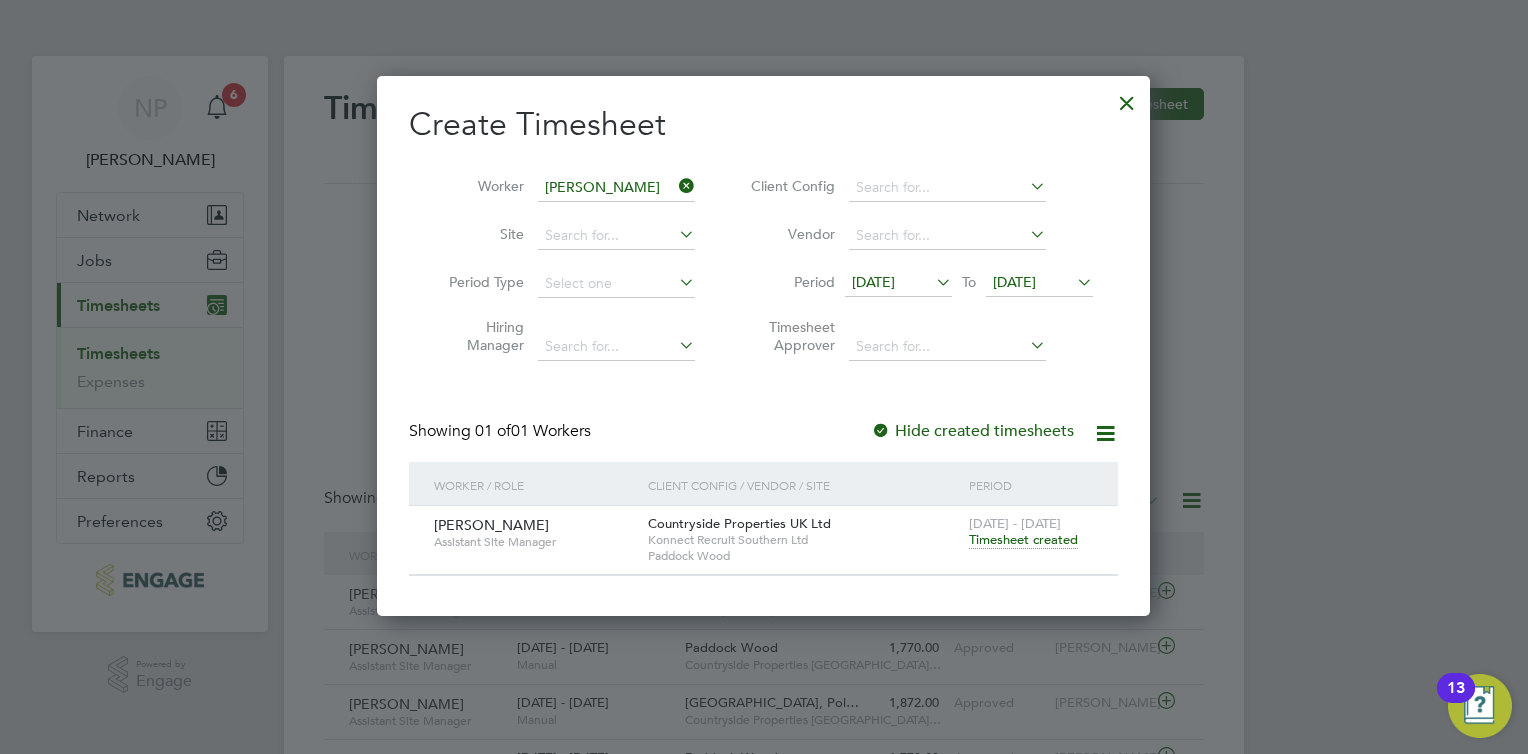 click on "Timesheet created" at bounding box center (1023, 540) 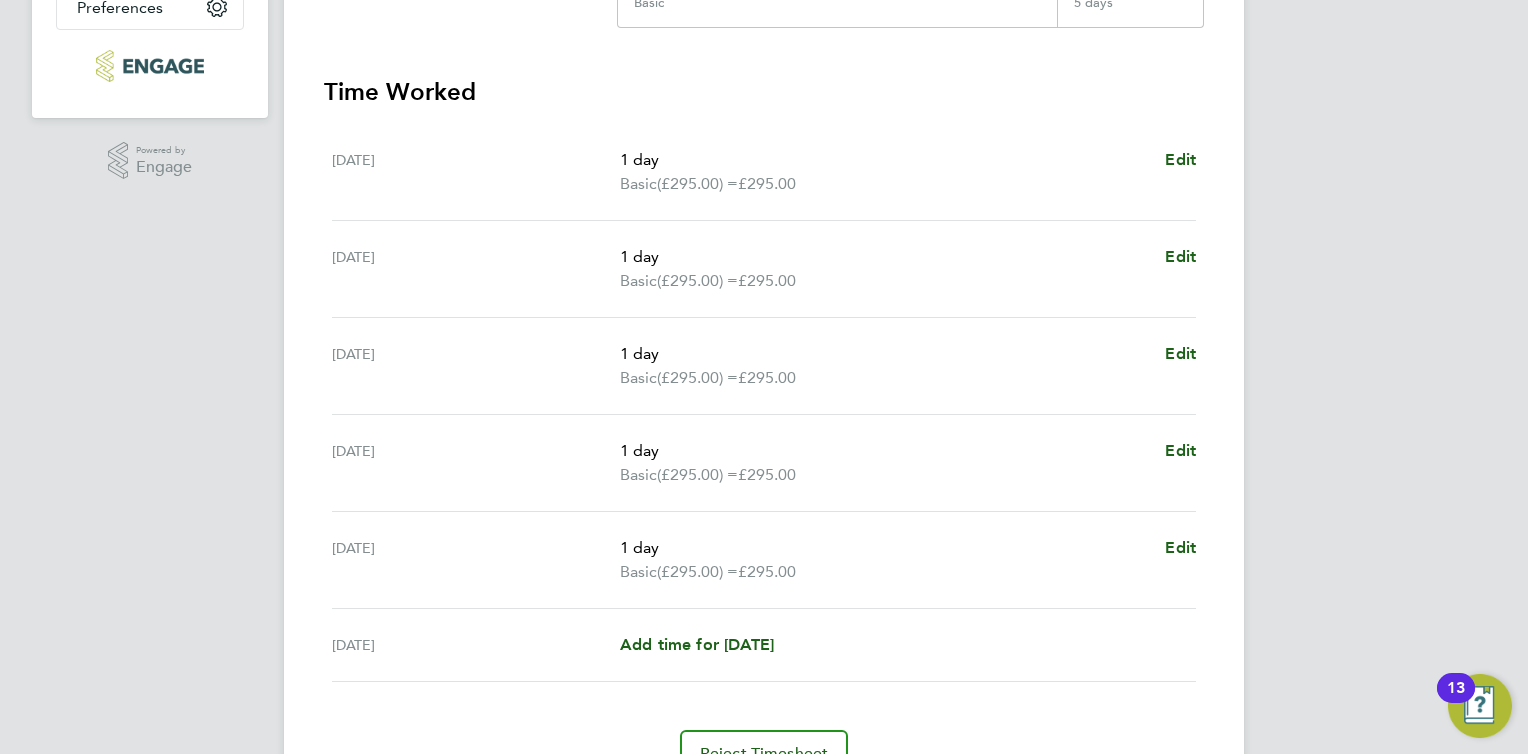 scroll, scrollTop: 614, scrollLeft: 0, axis: vertical 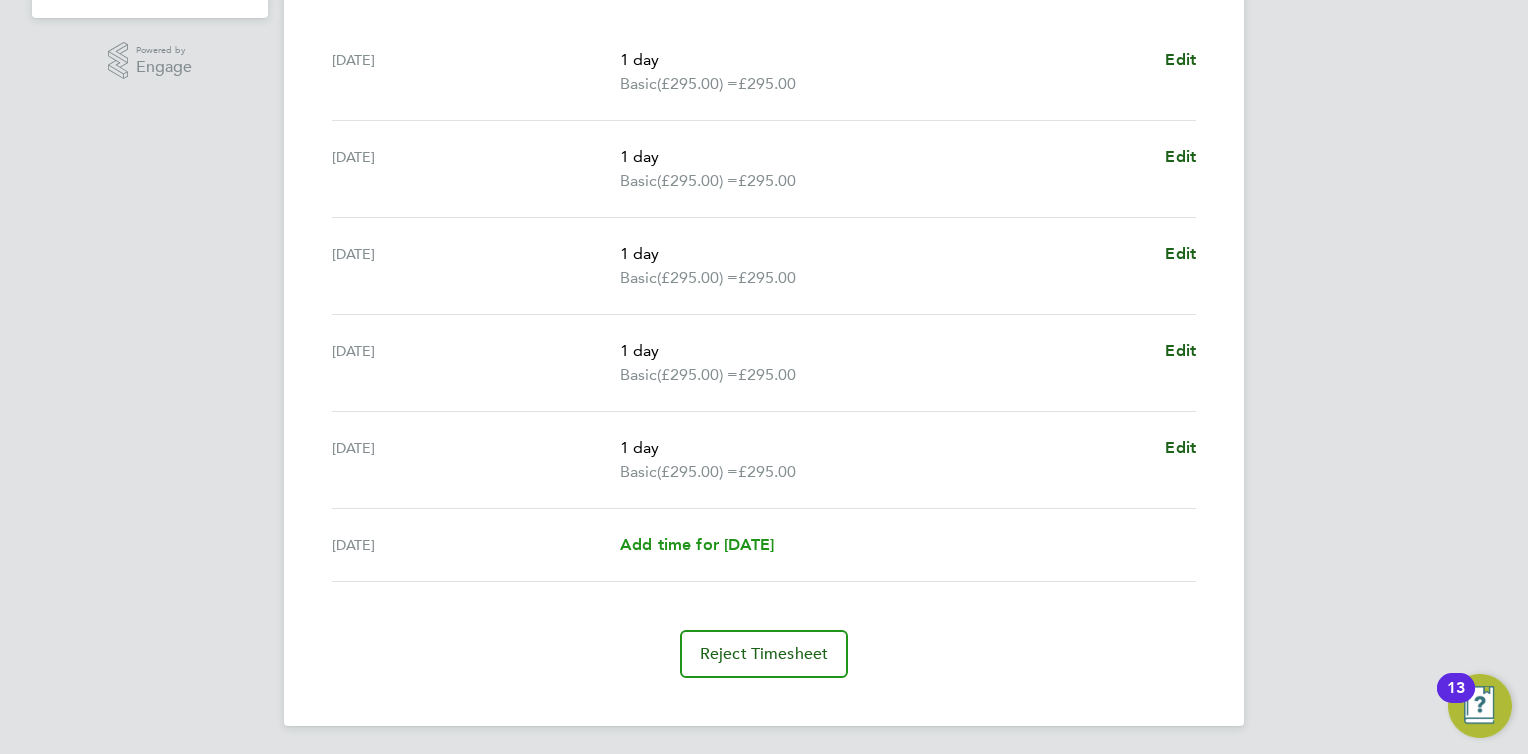 click on "Add time for [DATE]" at bounding box center (697, 544) 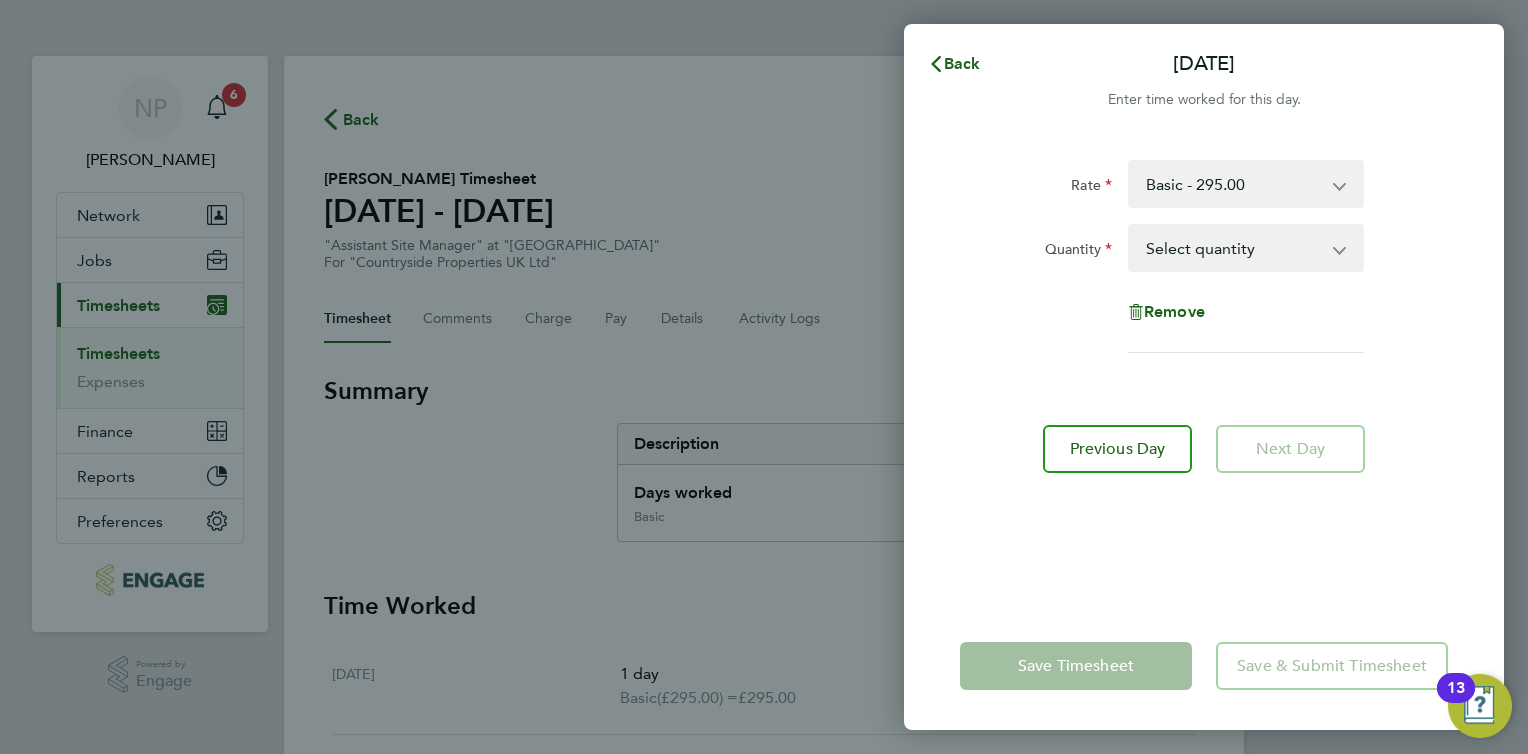 click on "Select quantity   0.5   1" at bounding box center (1234, 248) 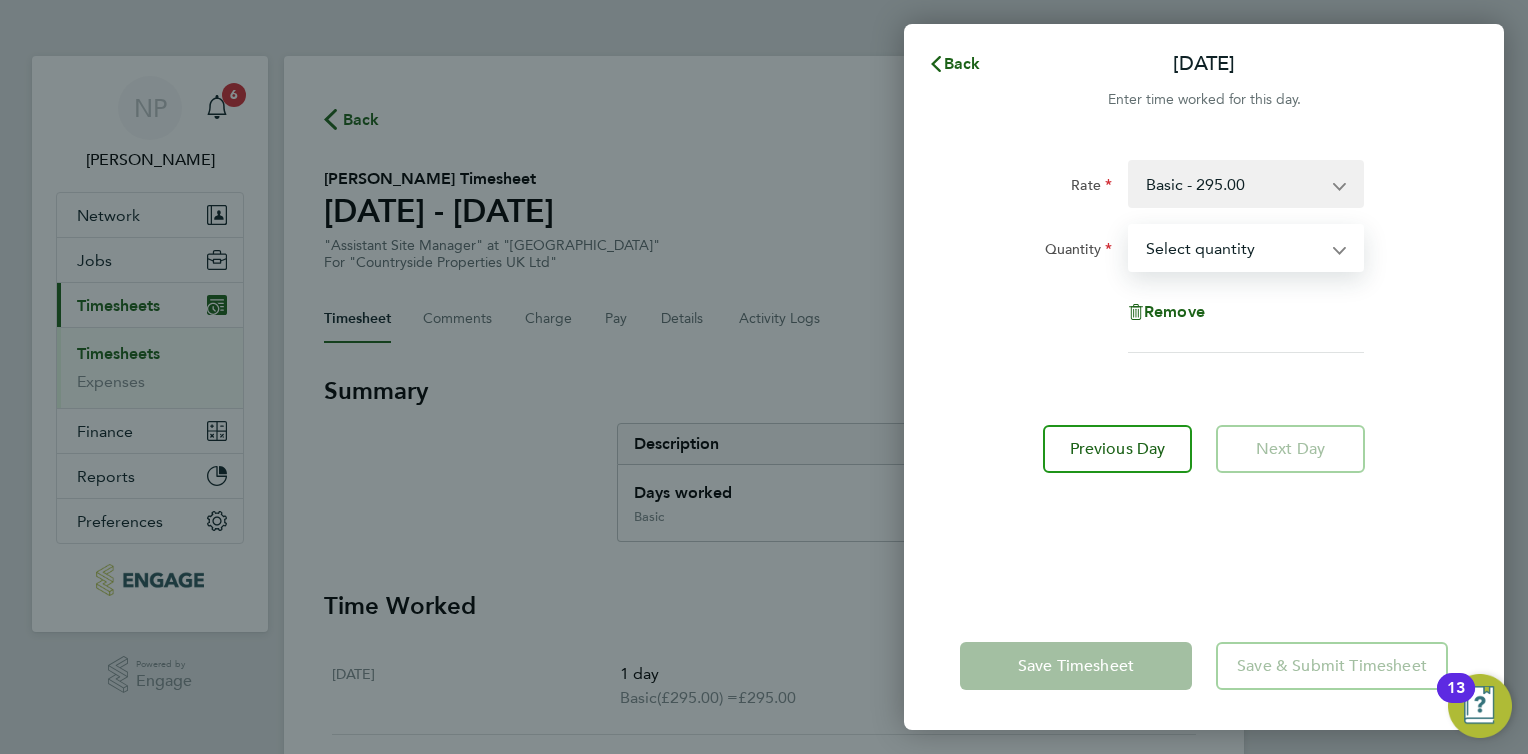 select on "1" 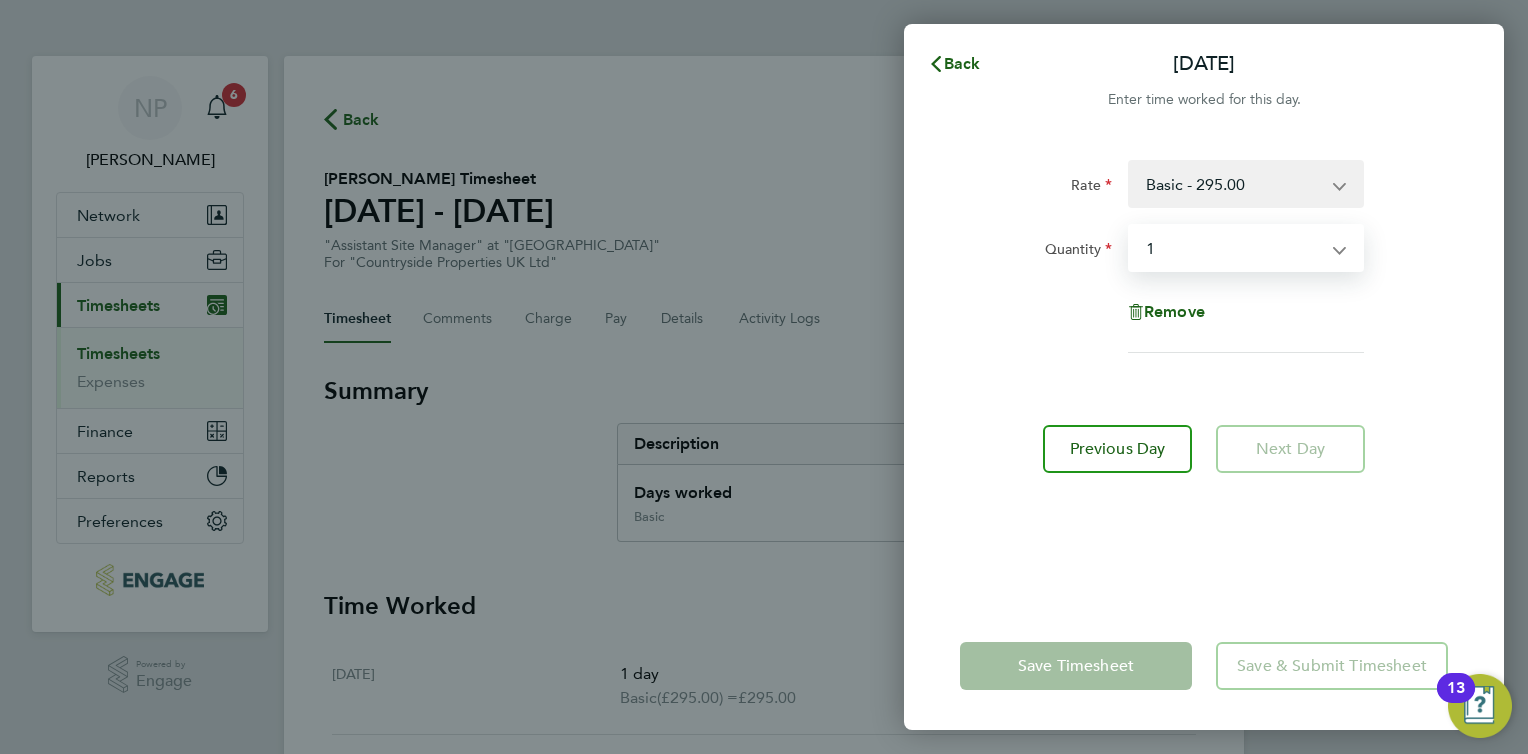 click on "Select quantity   0.5   1" at bounding box center [1234, 248] 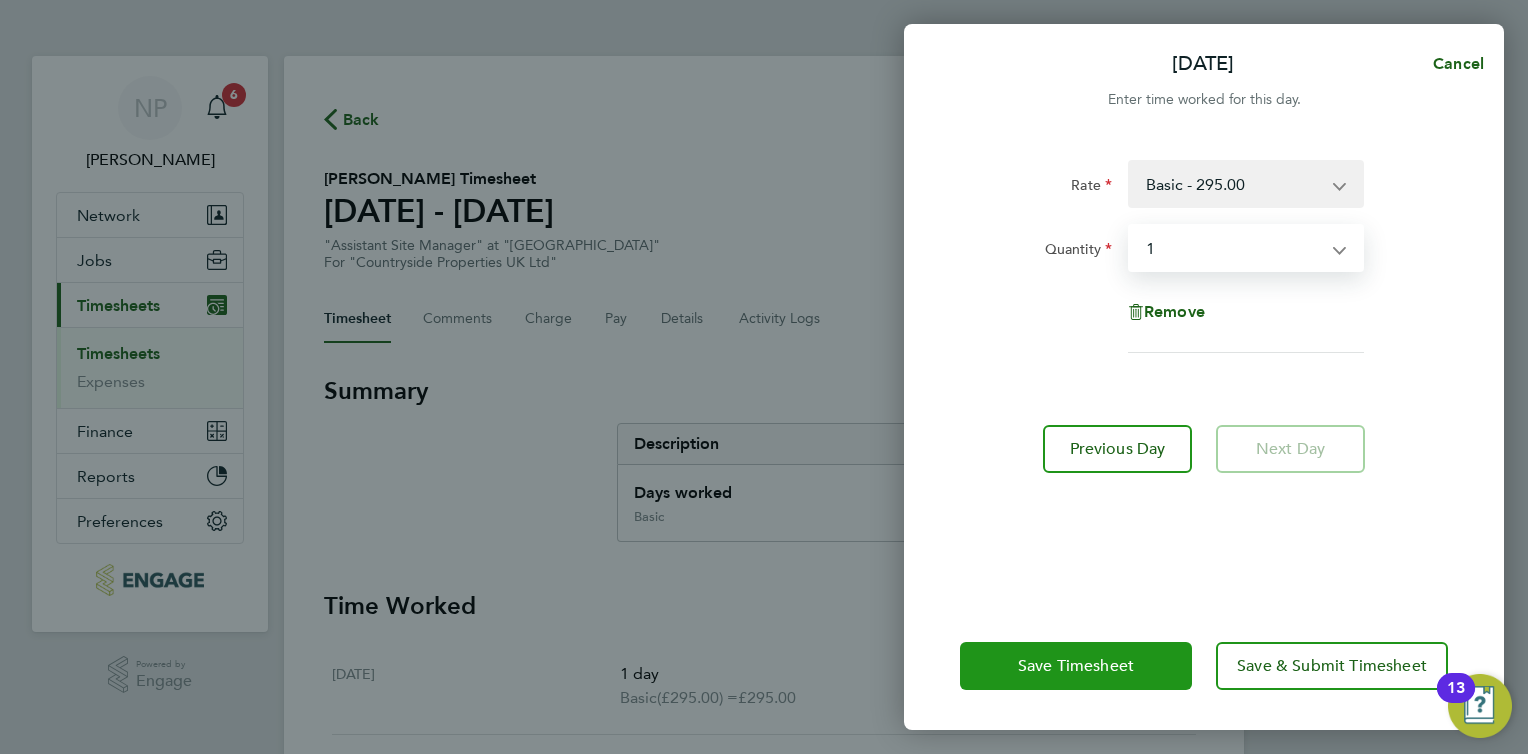 click on "Save Timesheet" 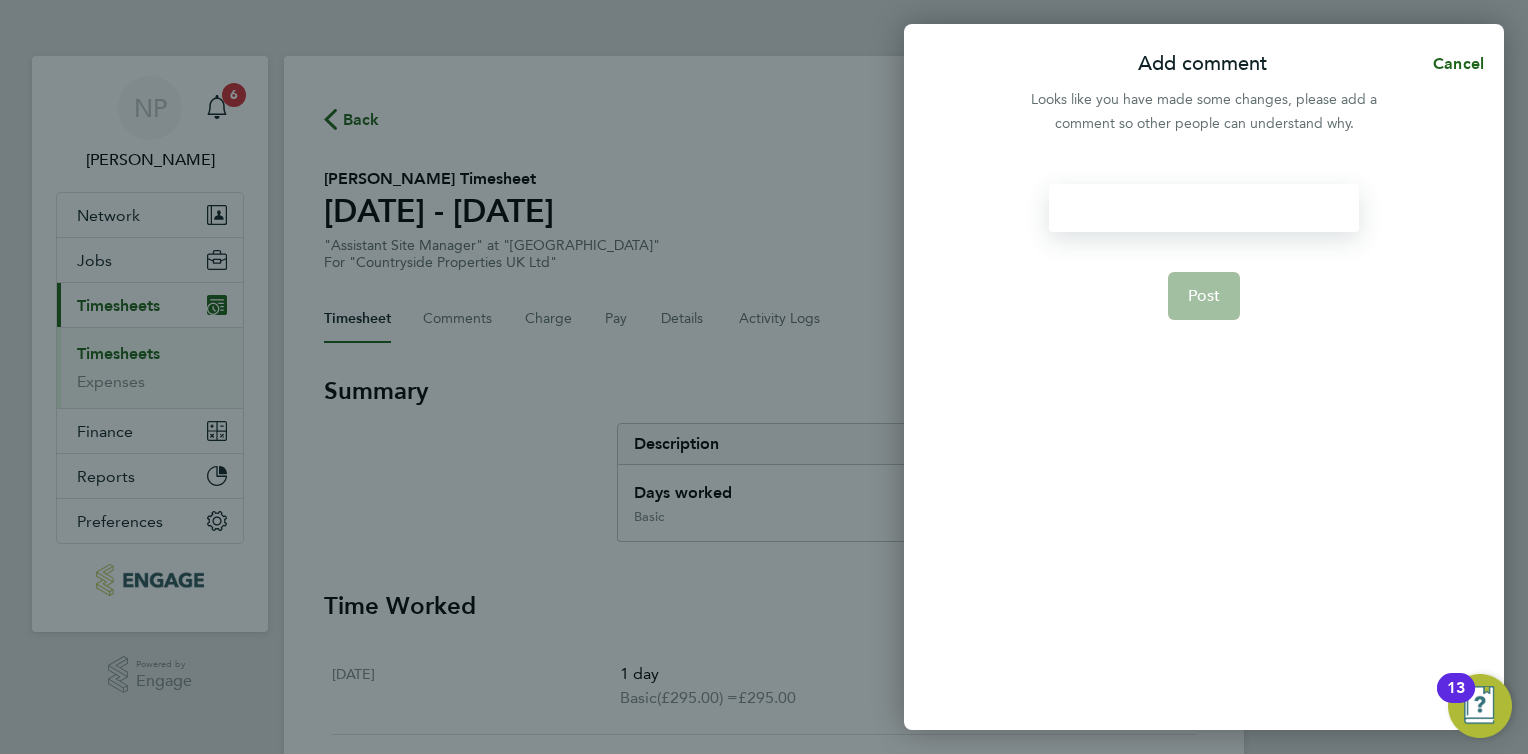 click at bounding box center (1203, 208) 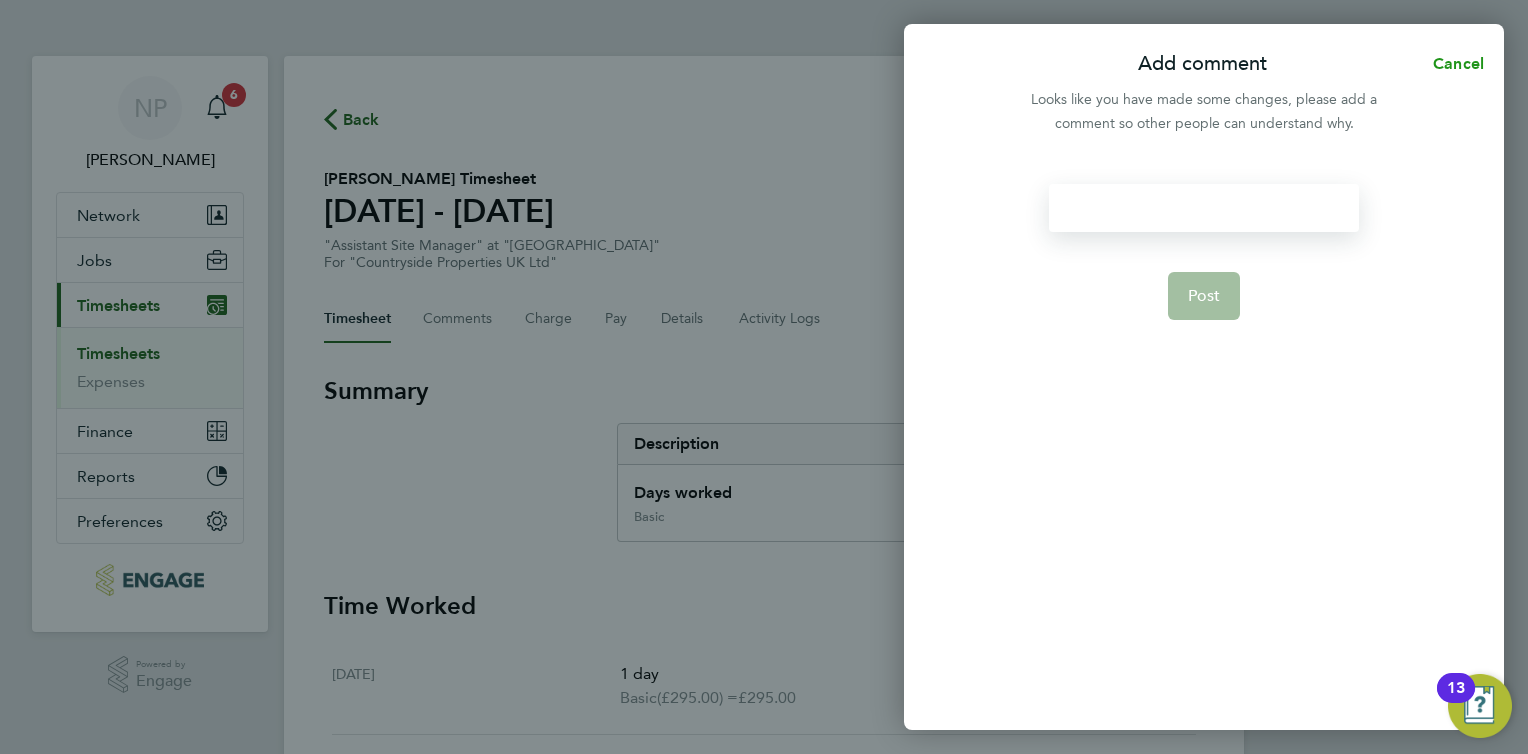 click on "Cancel" 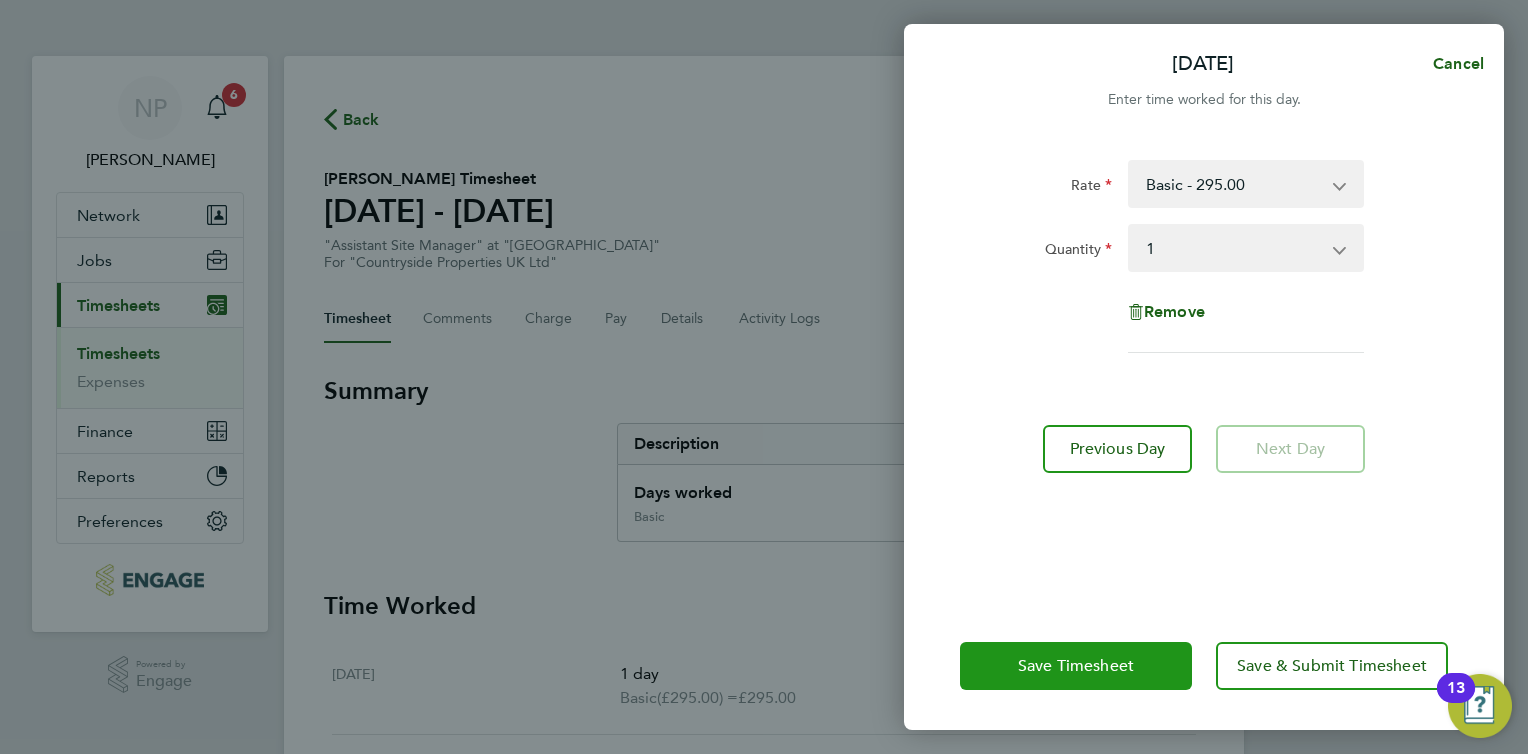 click on "Save Timesheet" 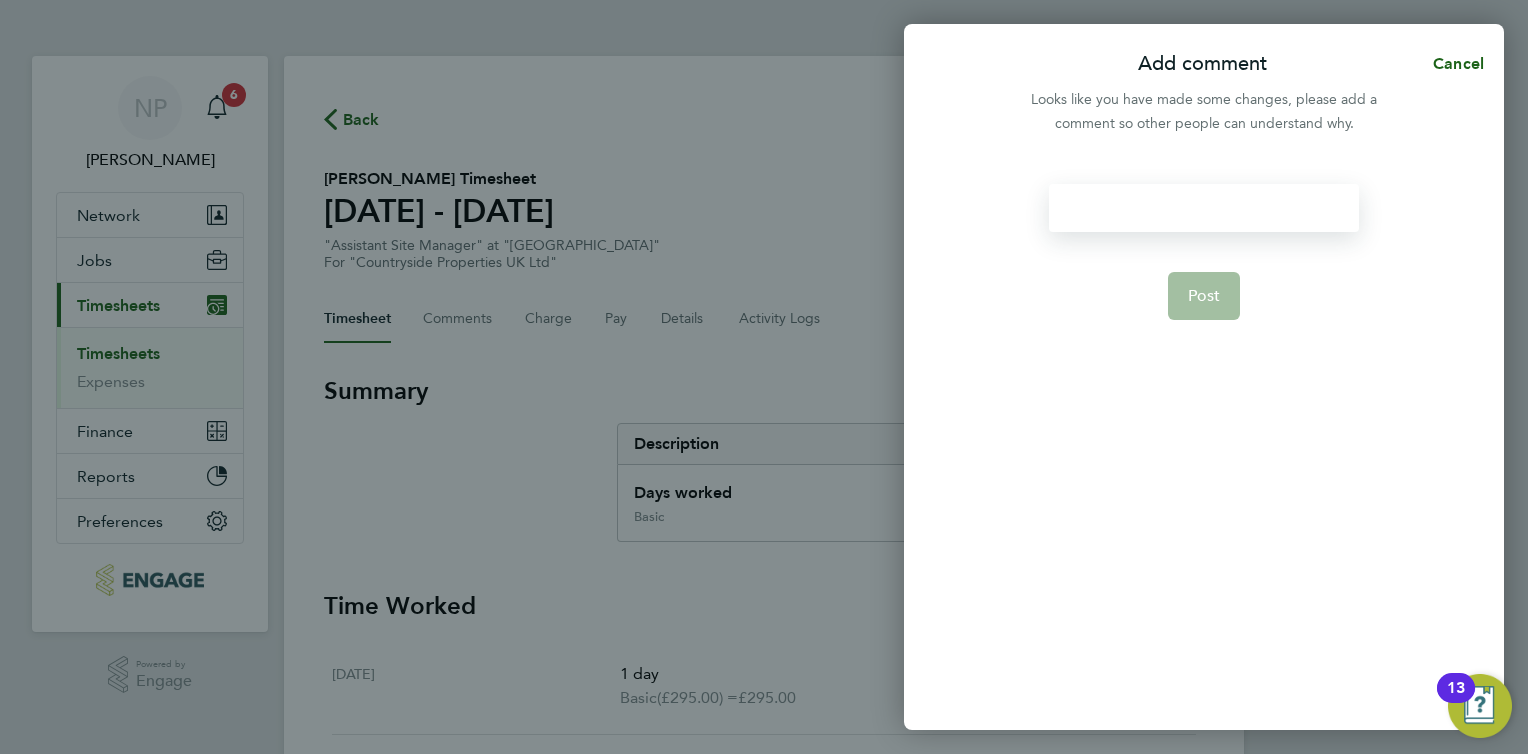 click at bounding box center [1203, 208] 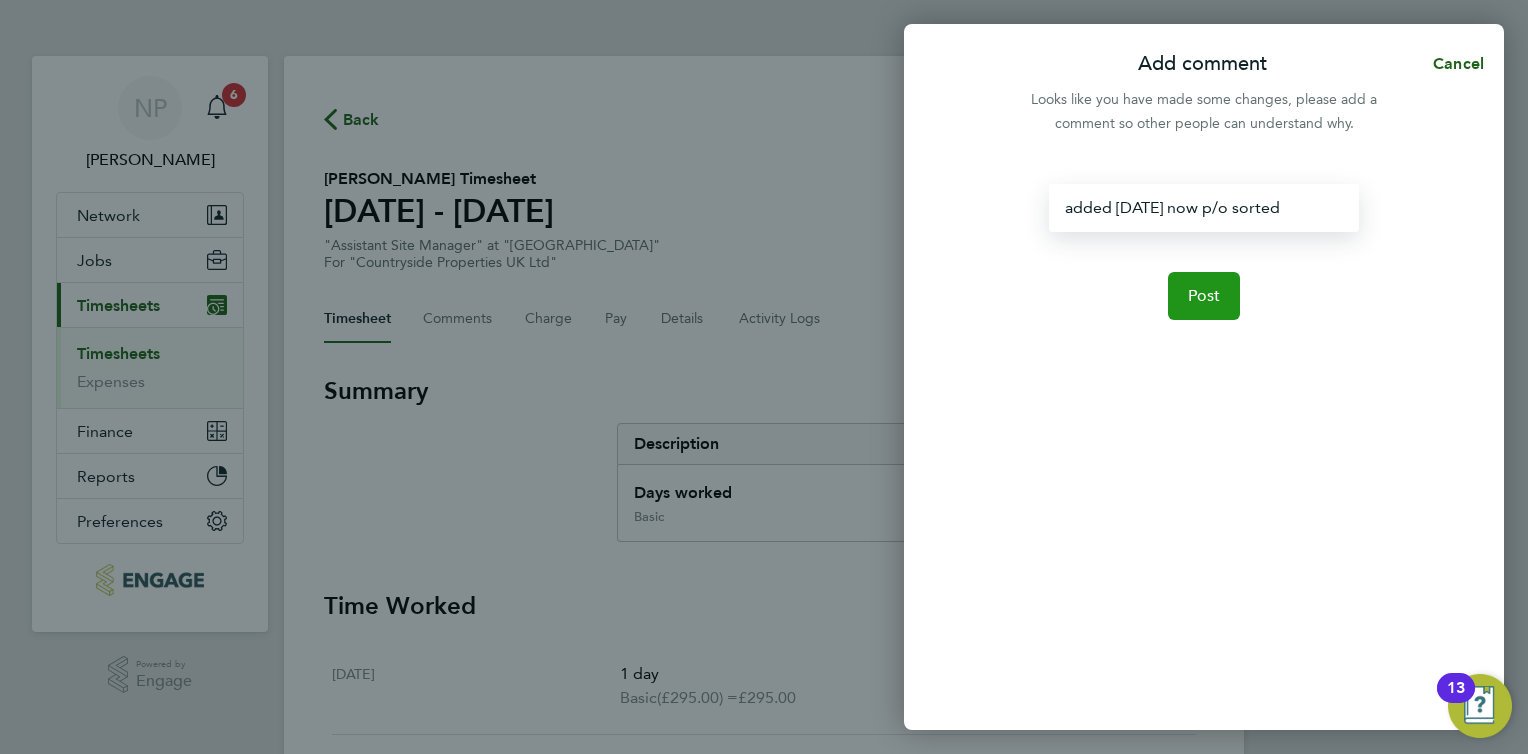 click on "Post" 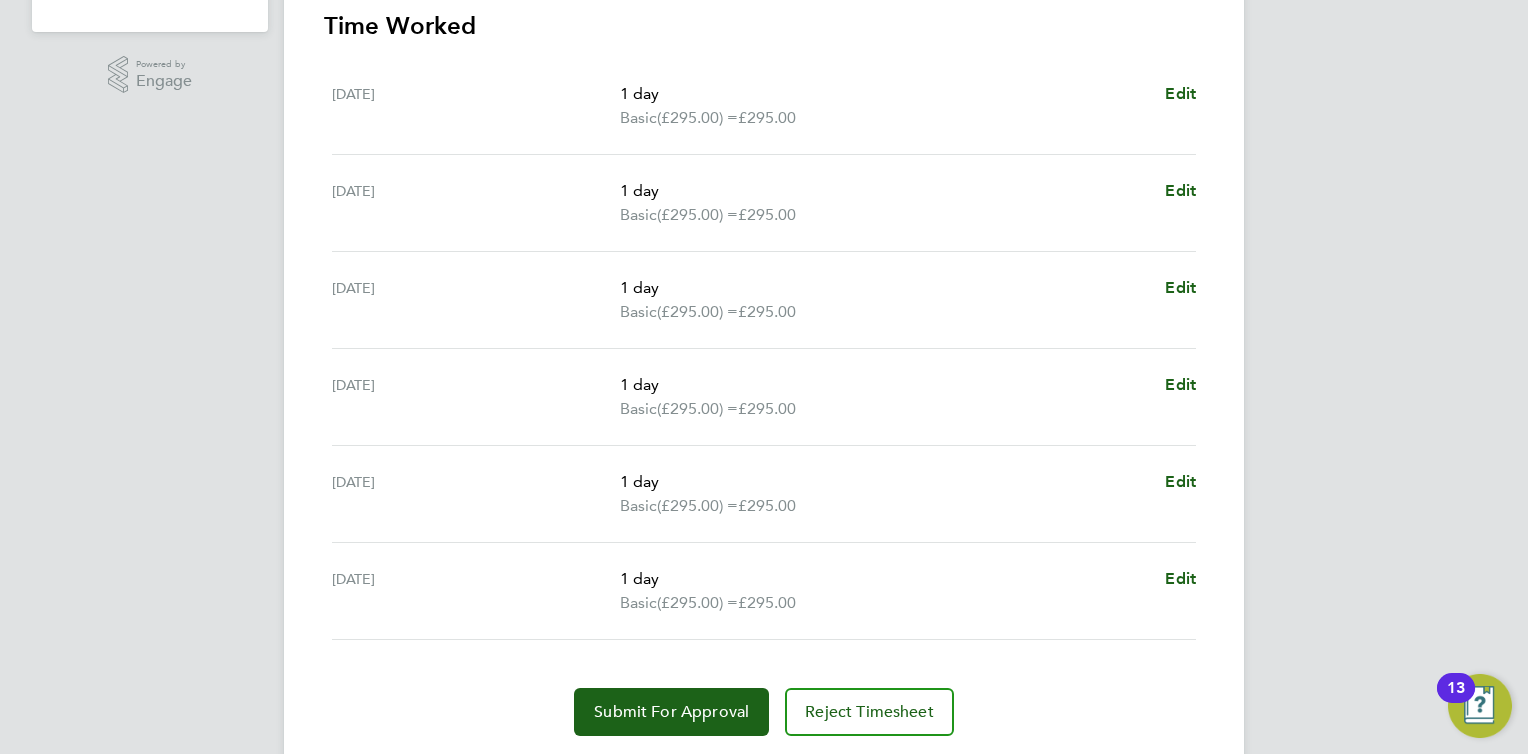 scroll, scrollTop: 659, scrollLeft: 0, axis: vertical 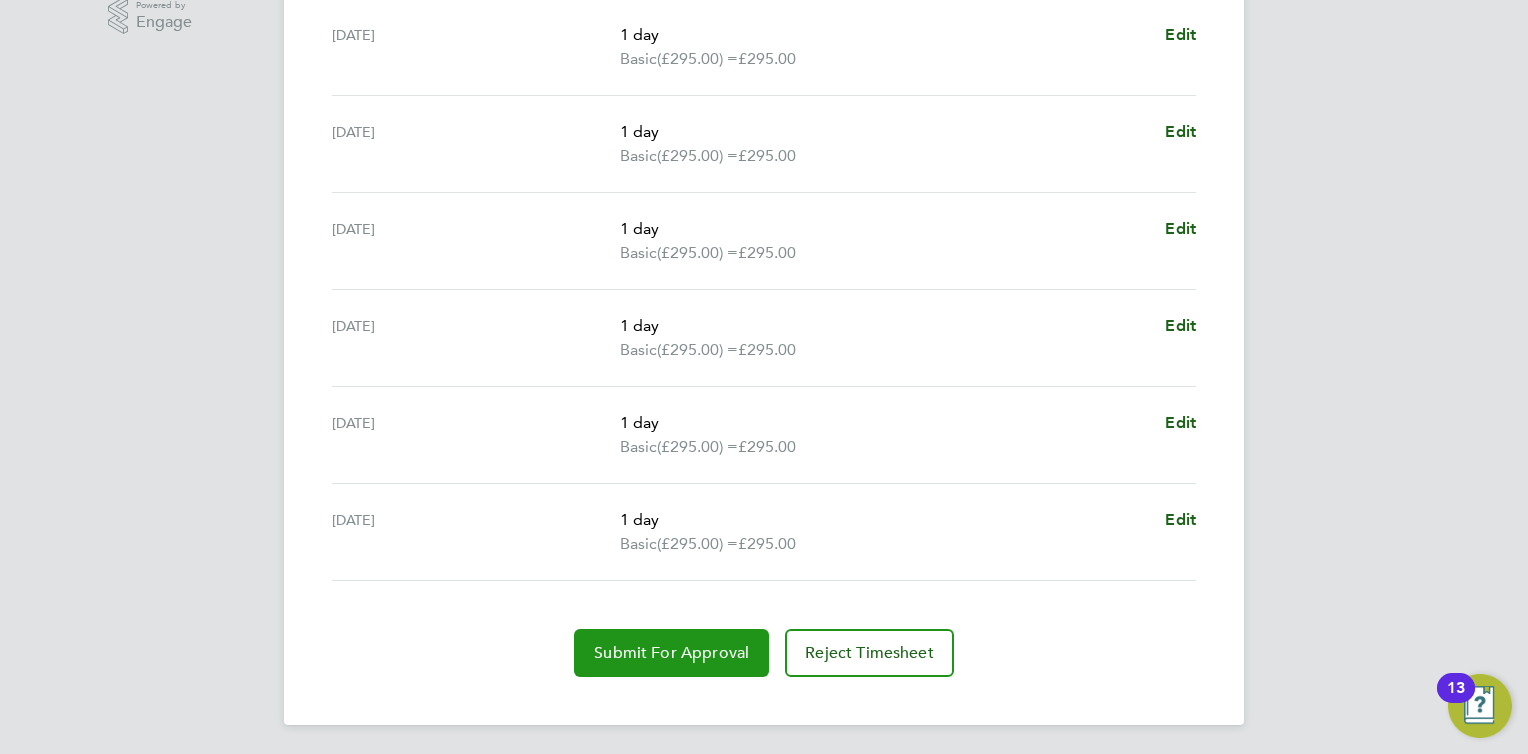 click on "Submit For Approval" 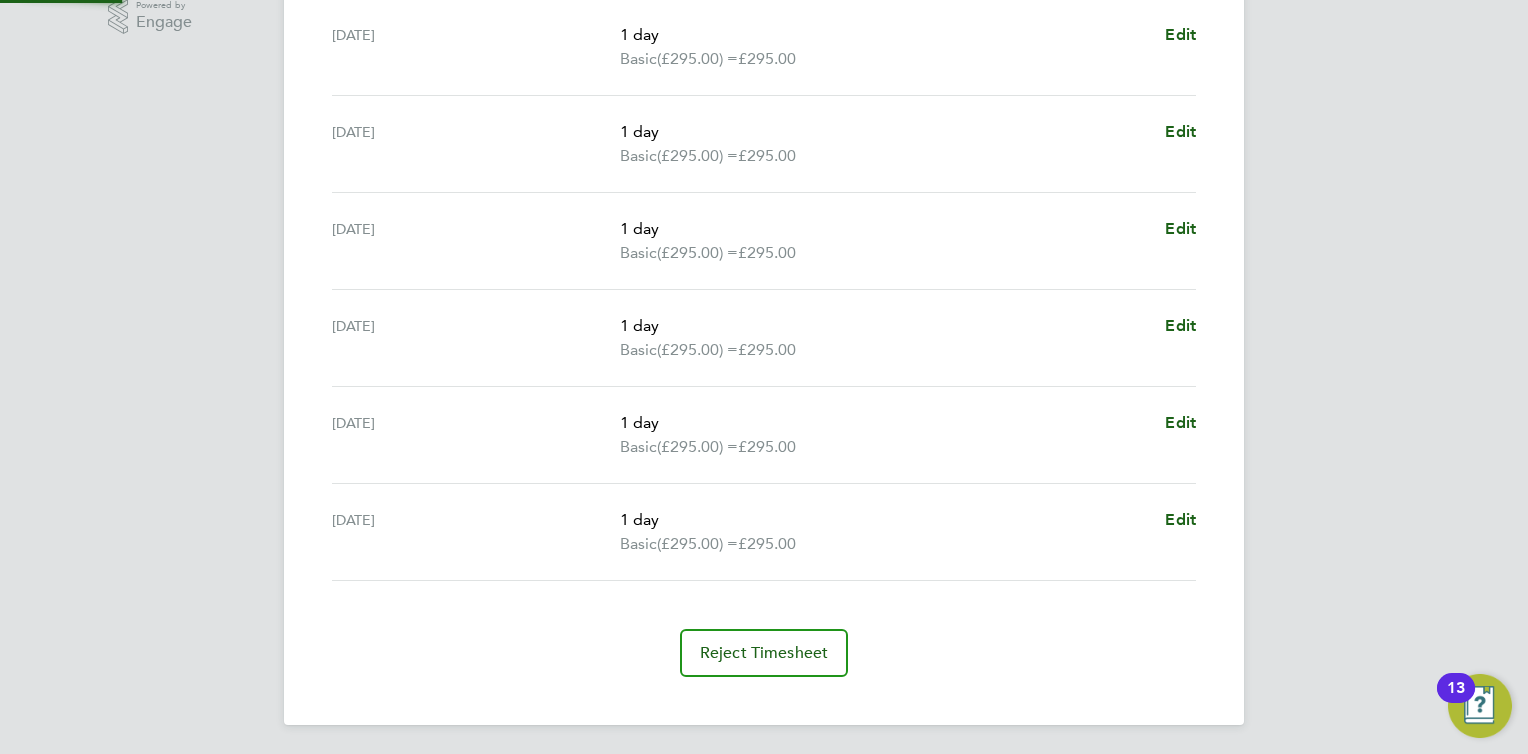 scroll, scrollTop: 658, scrollLeft: 0, axis: vertical 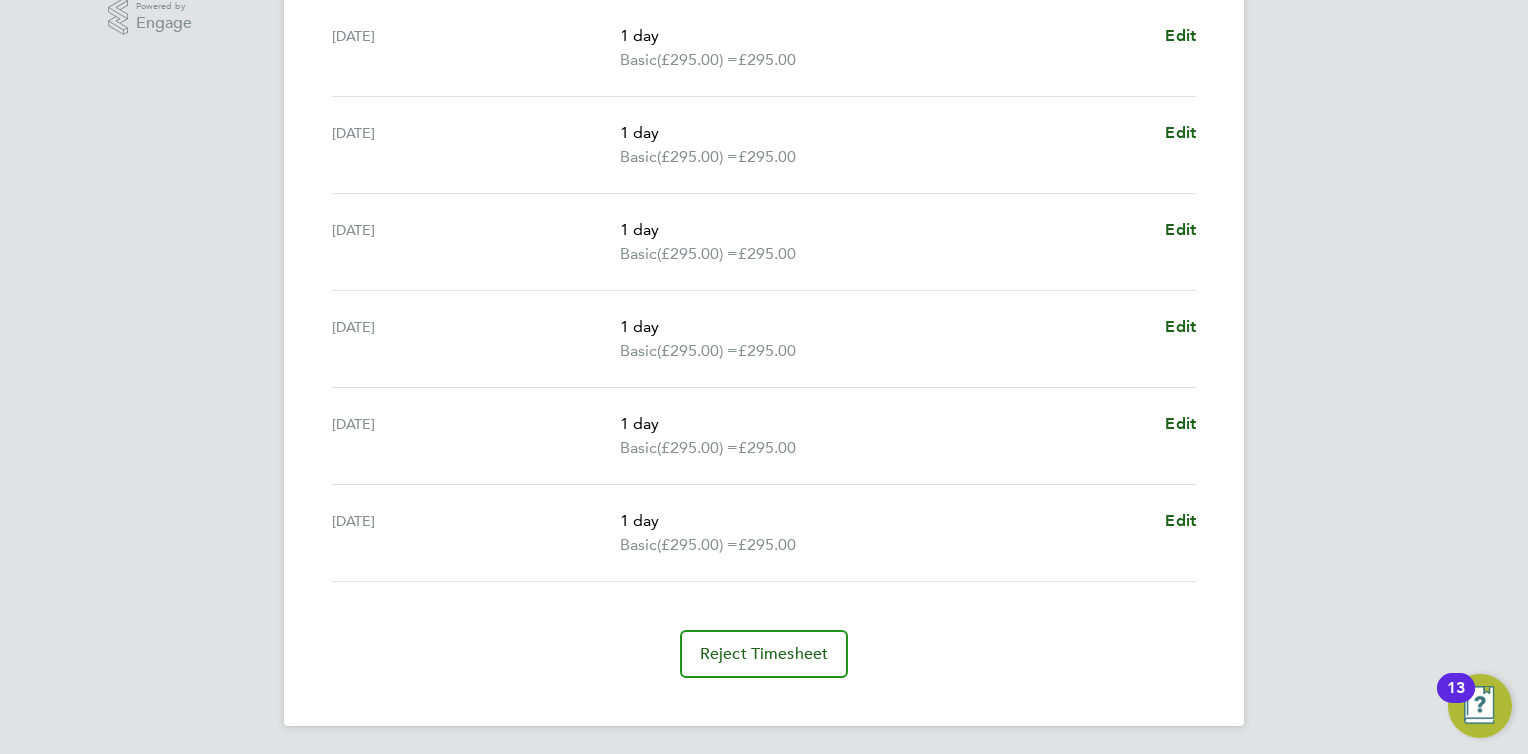 click on "NP   [PERSON_NAME]   Notifications
6   Applications:   Network
Team Members   Businesses   Sites   Workers   Contacts   Jobs
Positions   Vacancies   Placements   Current page:   Timesheets
Timesheets   Expenses   Finance
Invoices & Credit Notes   Statements   Payments   Reports
Margin Report   CIS Reports   Report Downloads   Preferences
My Business   Doc. Requirements   Notifications   VMS Configurations   Activity Logs
.st0{fill:#C0C1C2;}
Powered by Engage
Back  Following
[PERSON_NAME] Timesheet   [DATE] - [DATE]   £1,770. 00  "Assistant Site Manager" at "[GEOGRAPHIC_DATA]"  For "Countryside Properties UK Ltd"  Submitted   Manual   Timesheet   Comments   Charge   Pay   Details   Activity Logs   Summary   Description" at bounding box center [764, 50] 